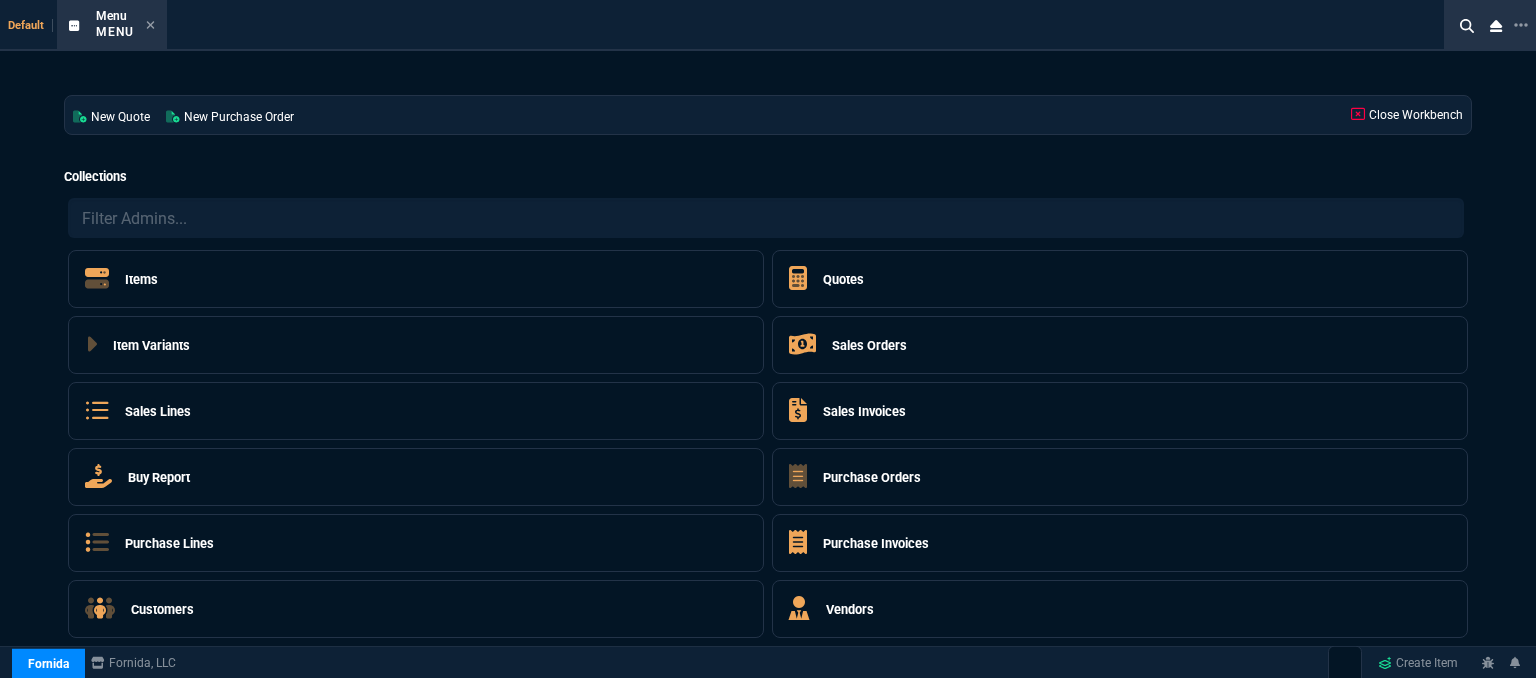 select on "12: [PERSON_NAME]" 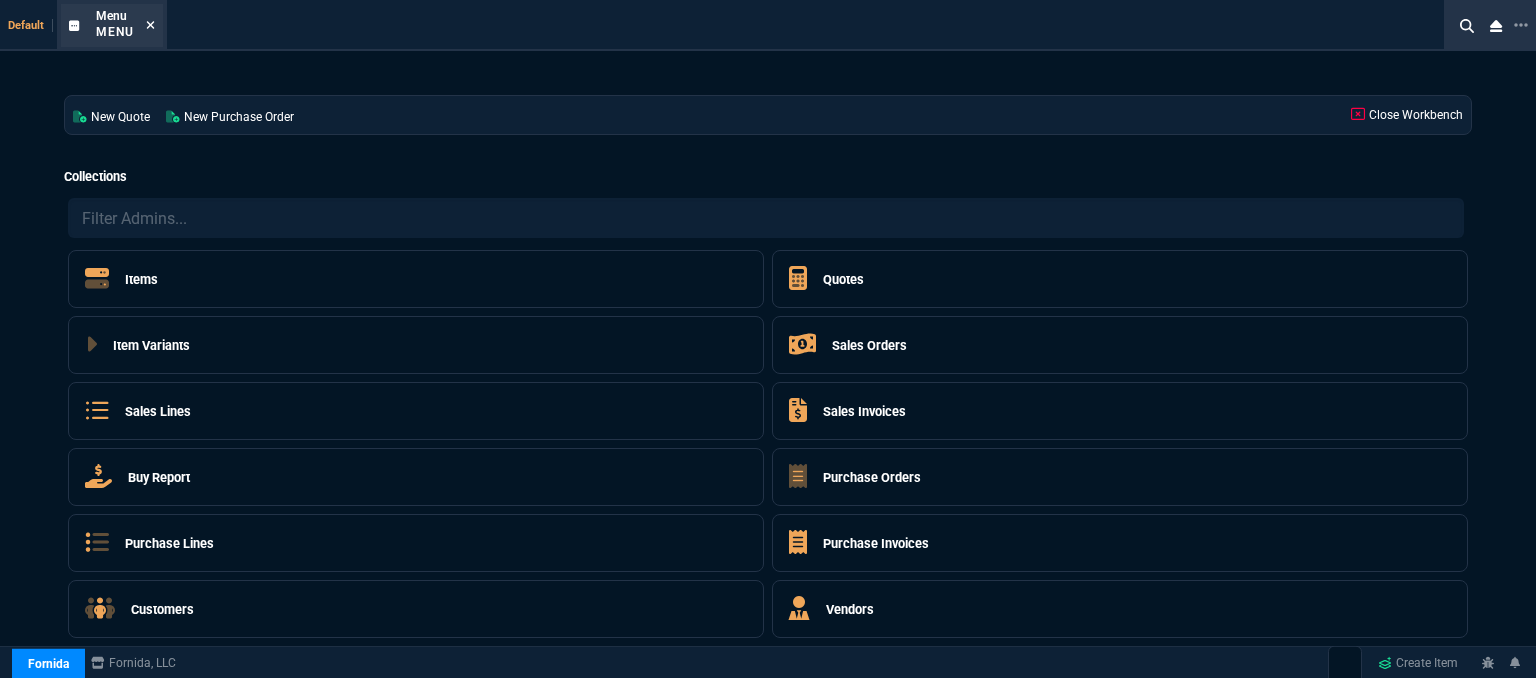 click 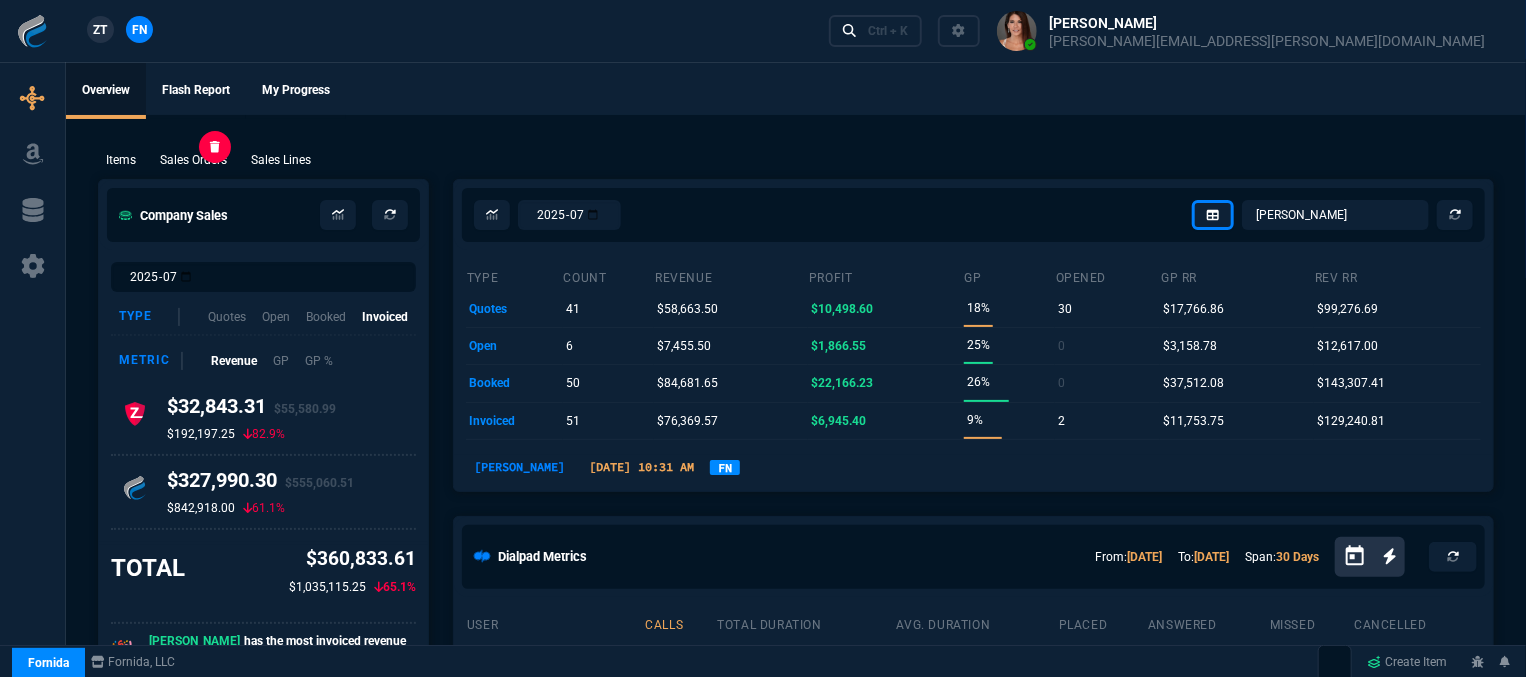 click on "Sales Orders" at bounding box center (193, 160) 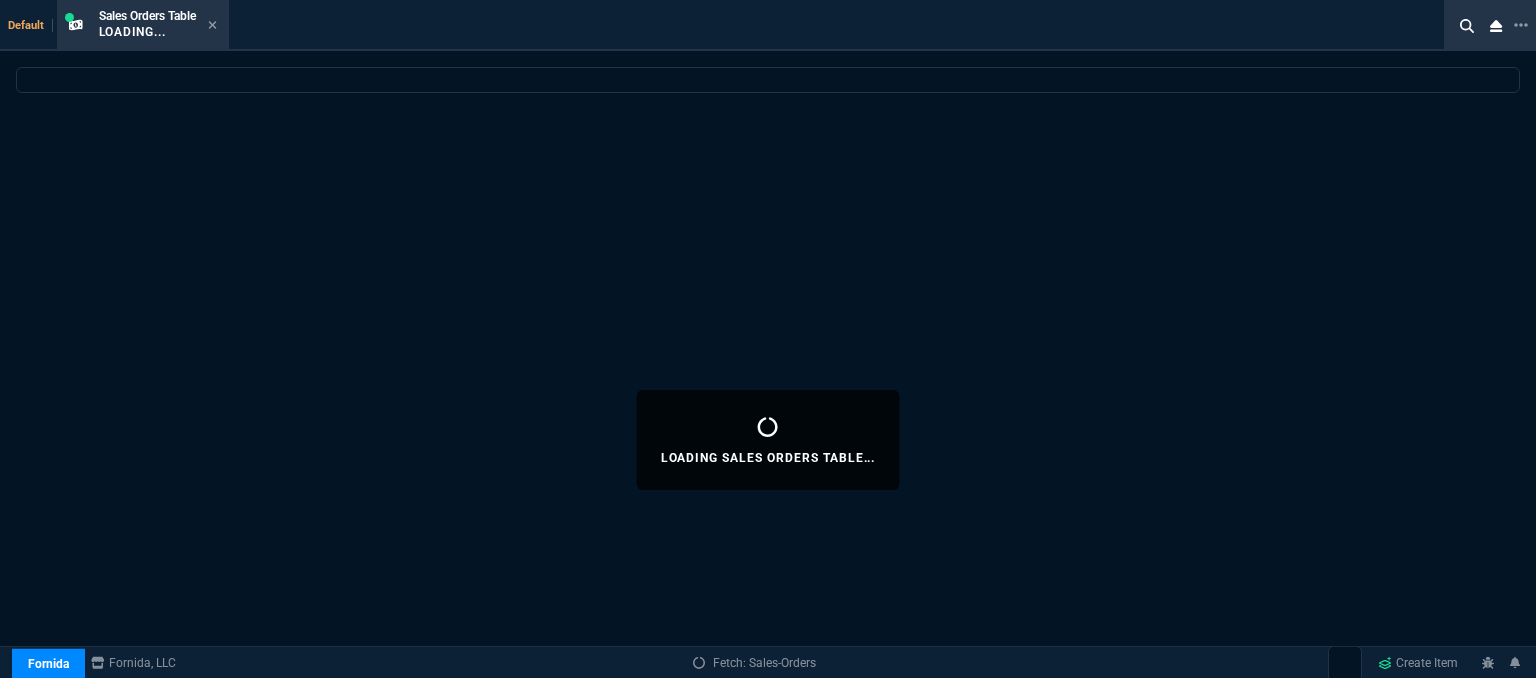 select 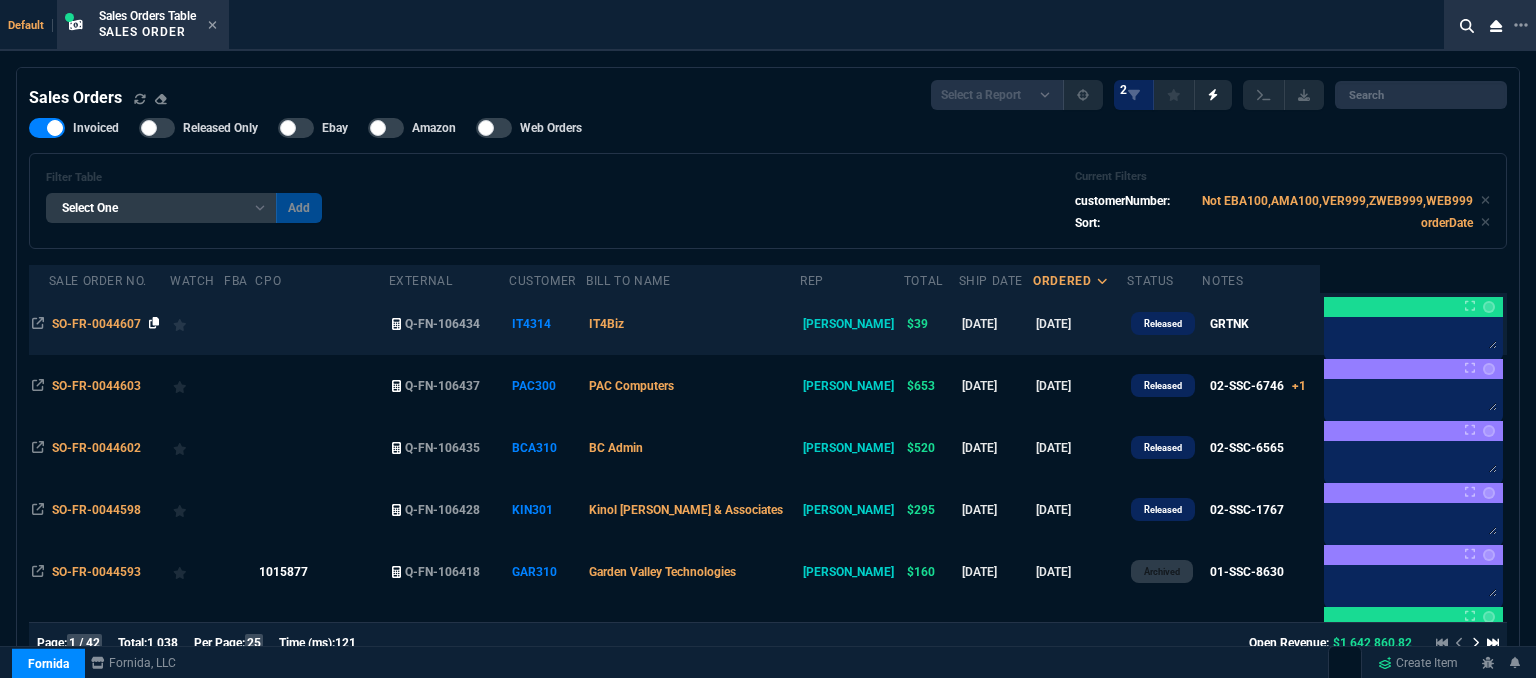 click 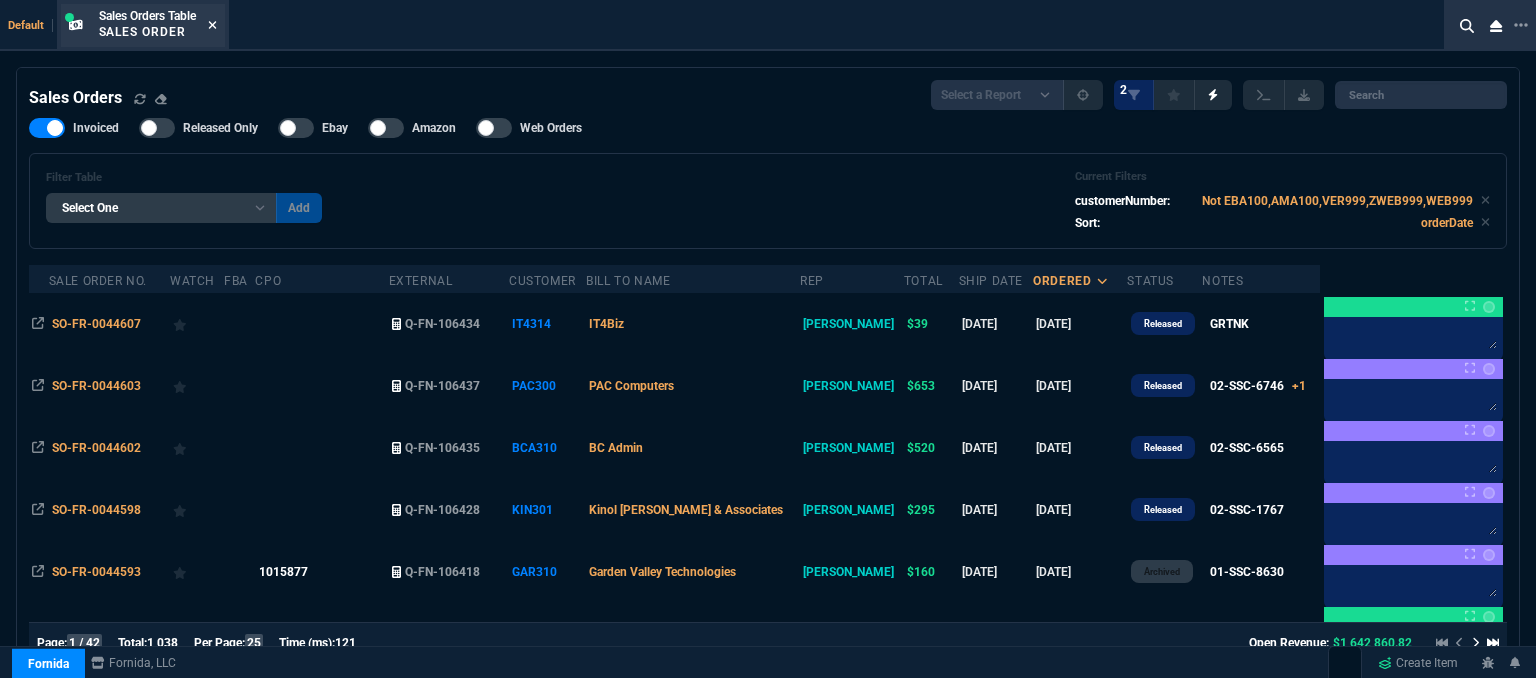 click 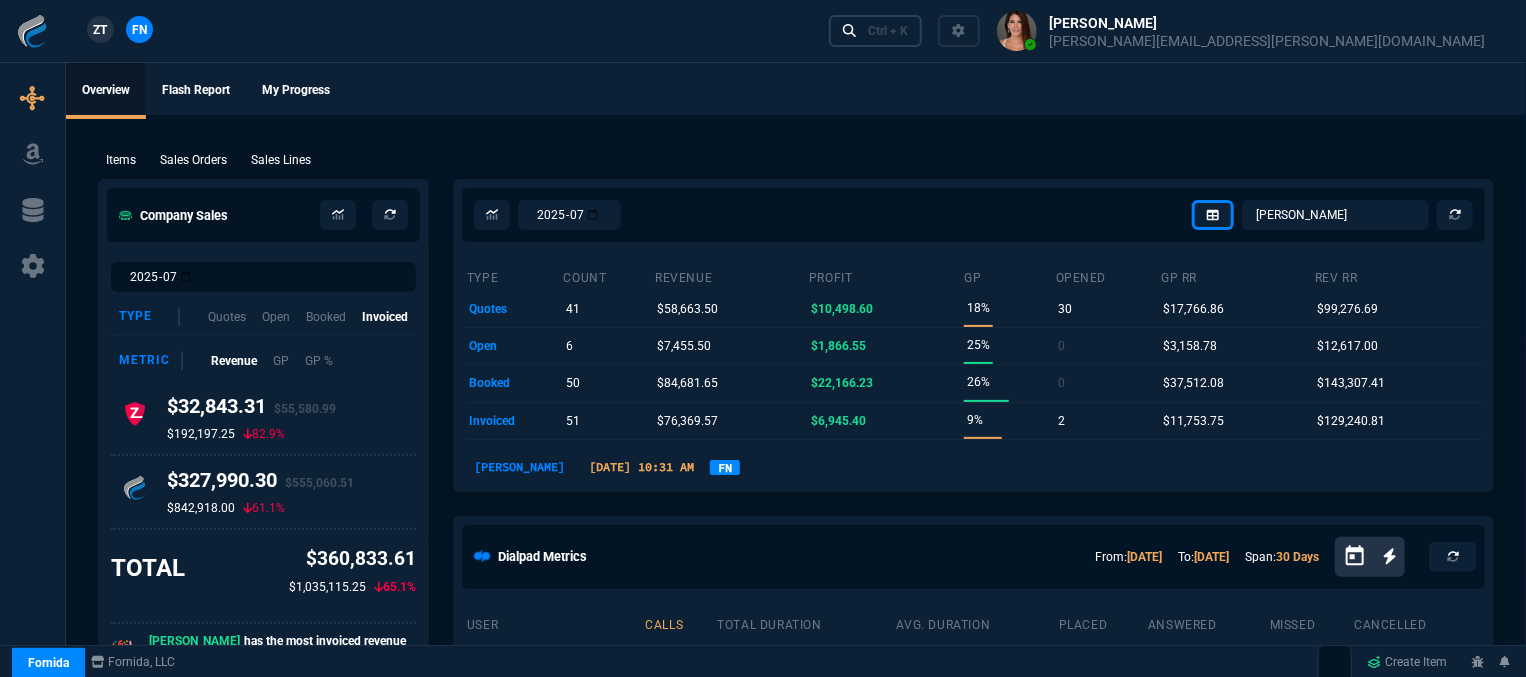 click on "Ctrl + K" at bounding box center (888, 31) 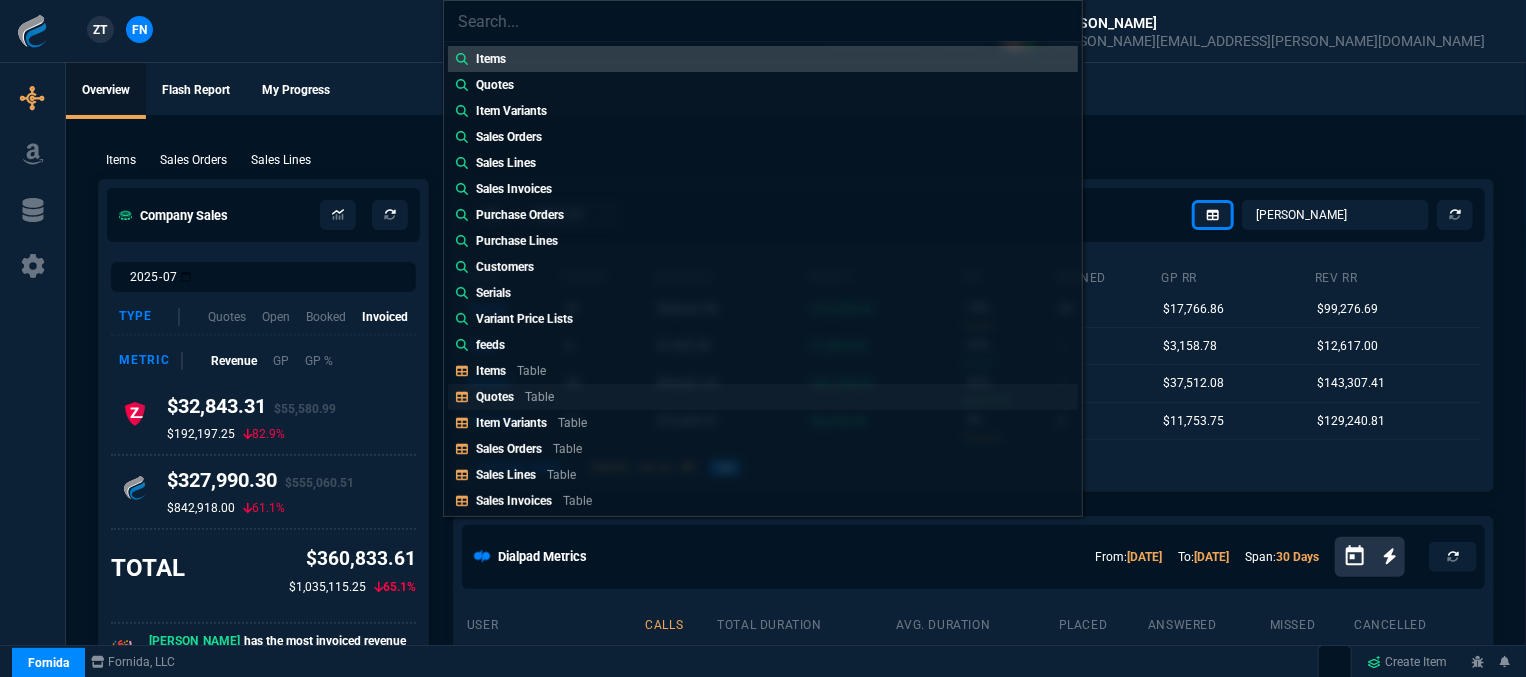click on "Table" at bounding box center (539, 397) 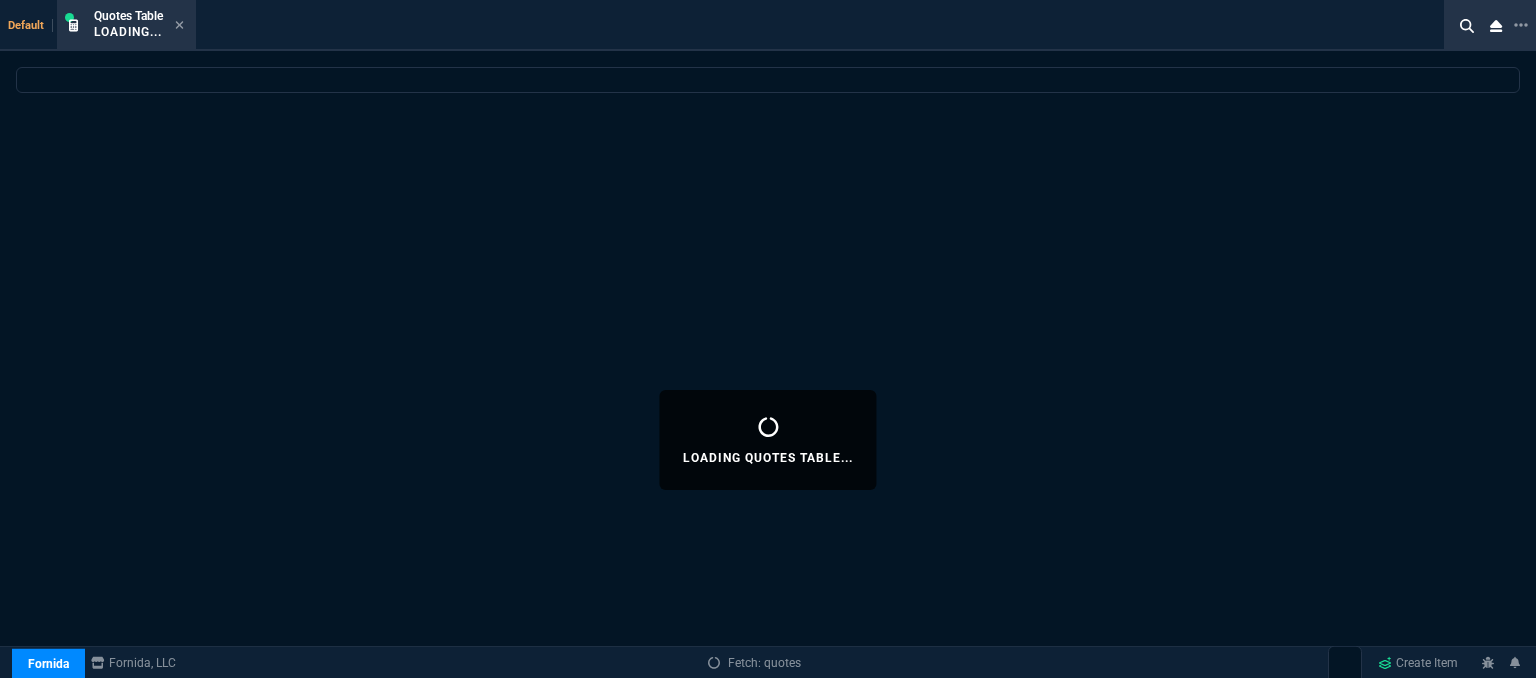 select 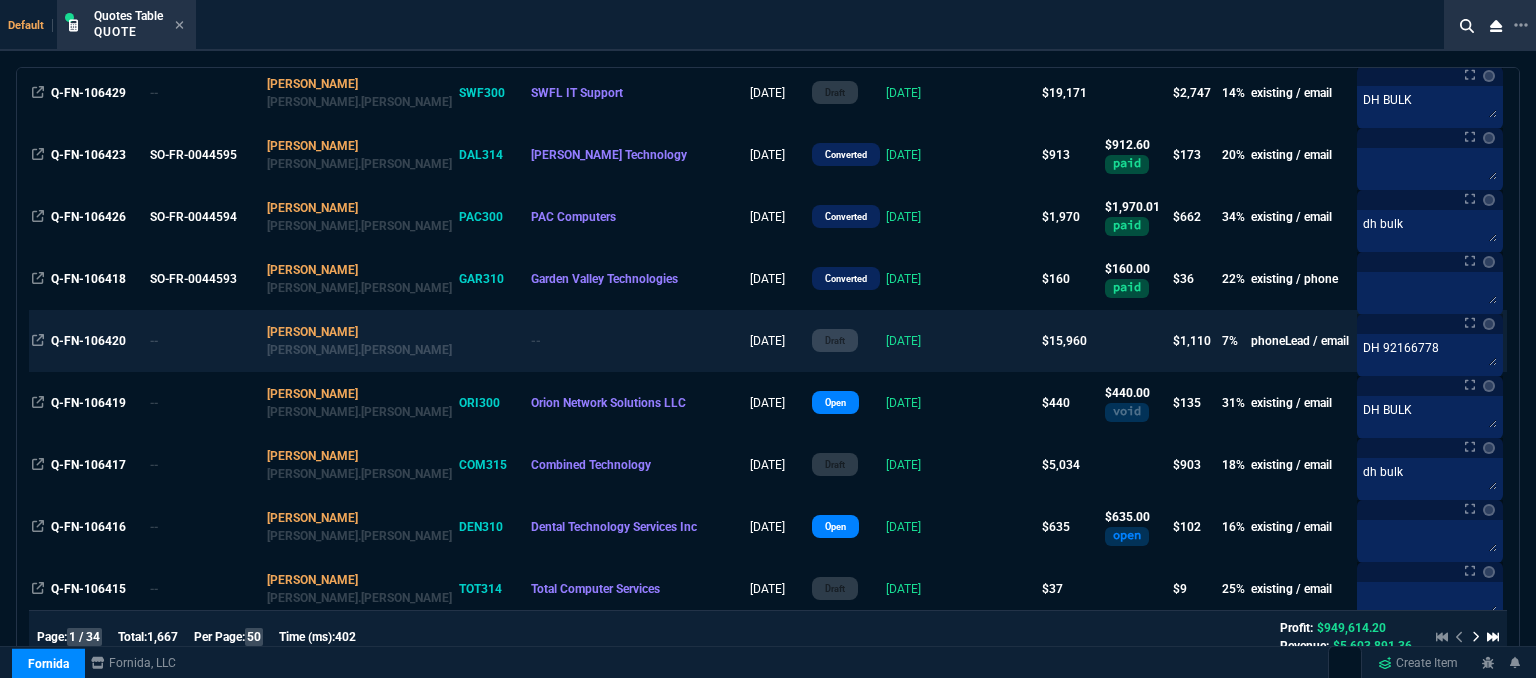 scroll, scrollTop: 700, scrollLeft: 0, axis: vertical 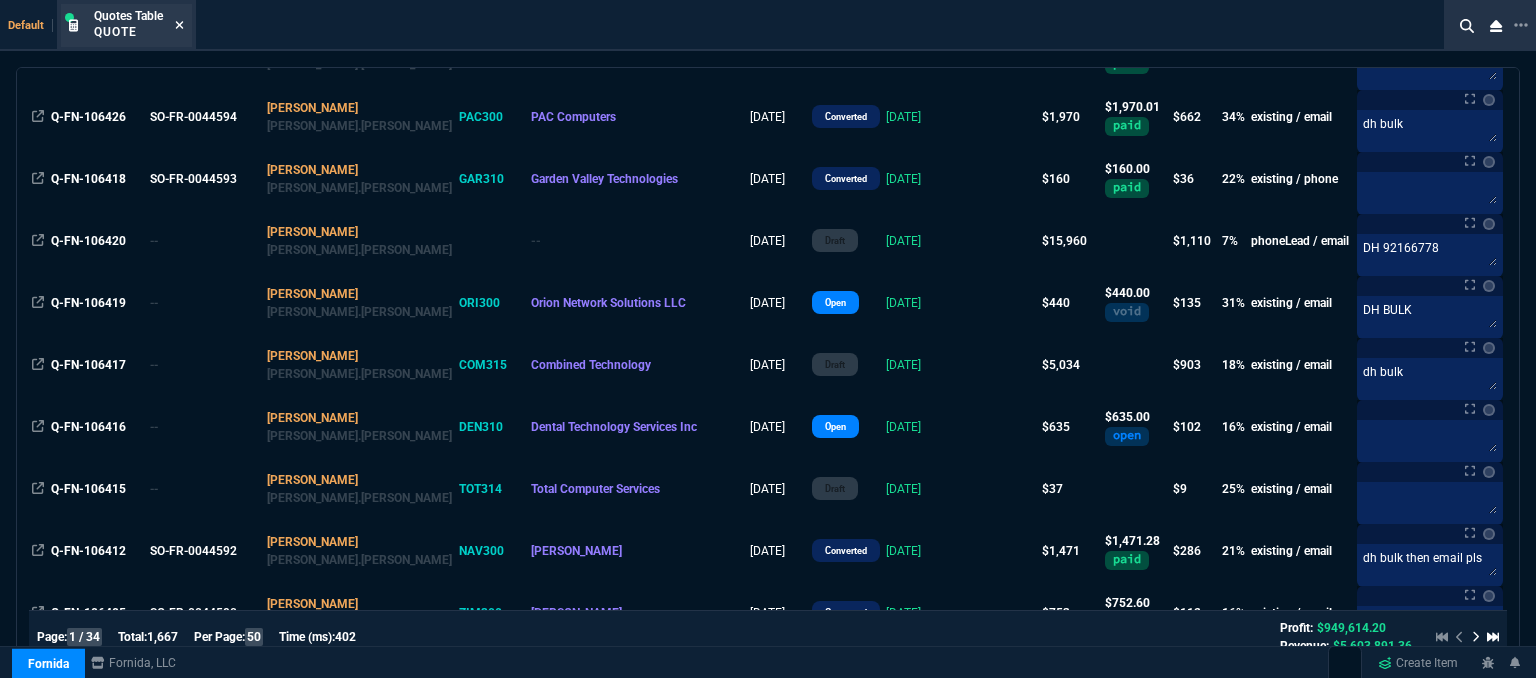 click at bounding box center (179, 26) 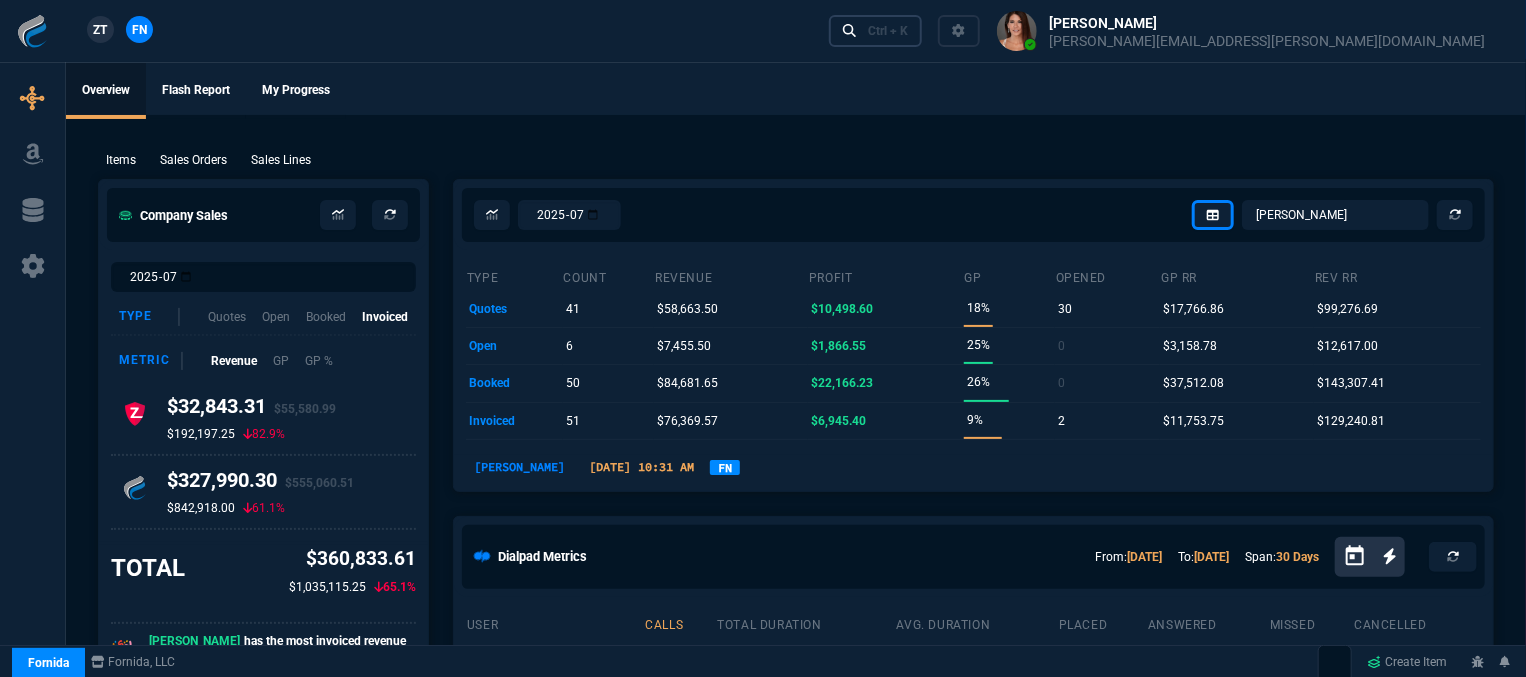 click on "Ctrl + K" at bounding box center [876, 30] 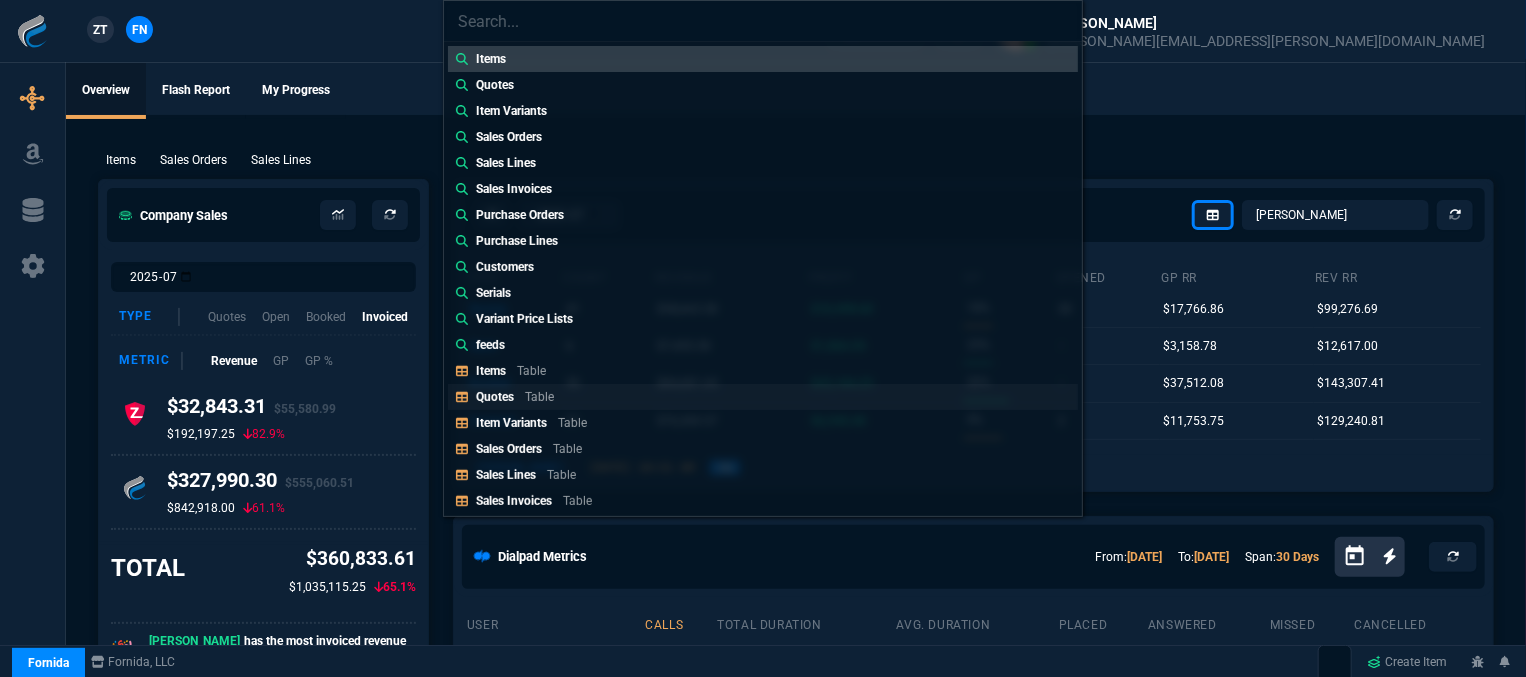 click on "Quotes
Table" at bounding box center (519, 397) 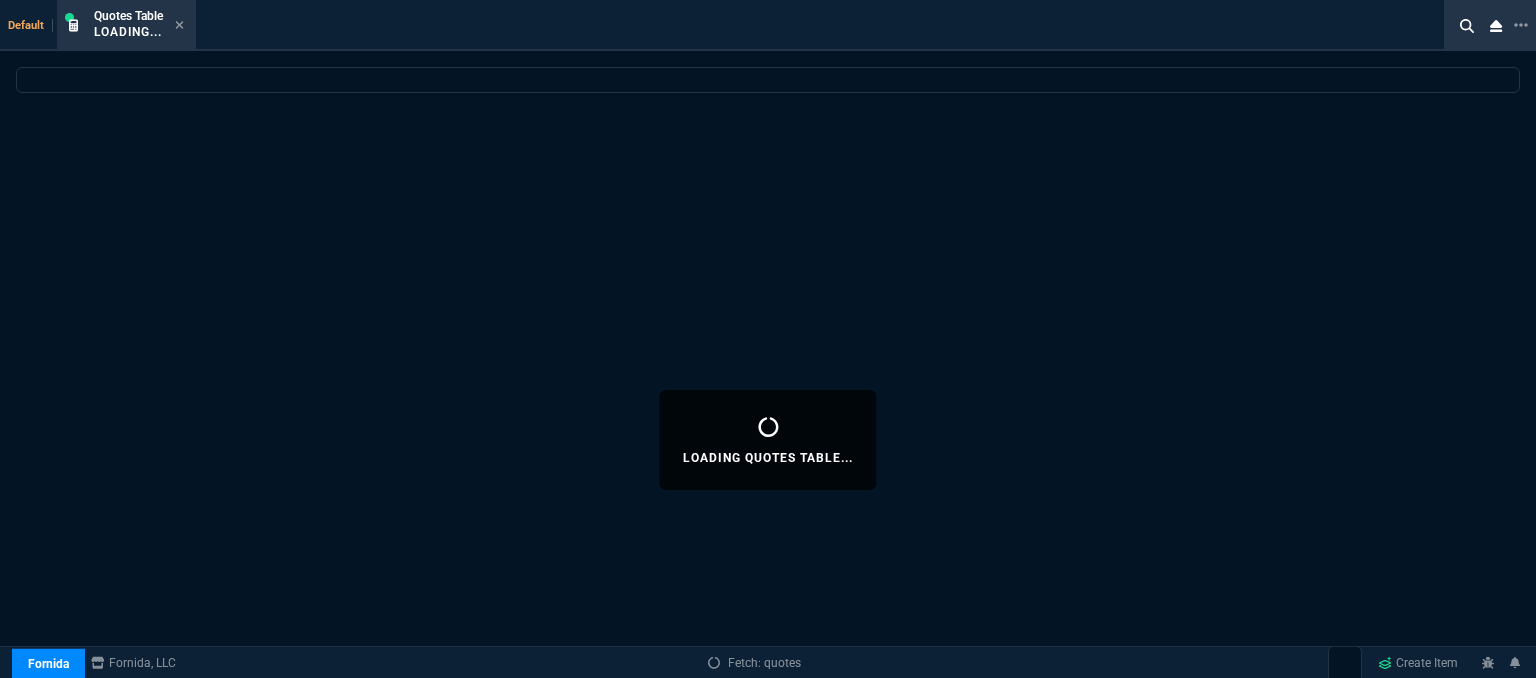 select 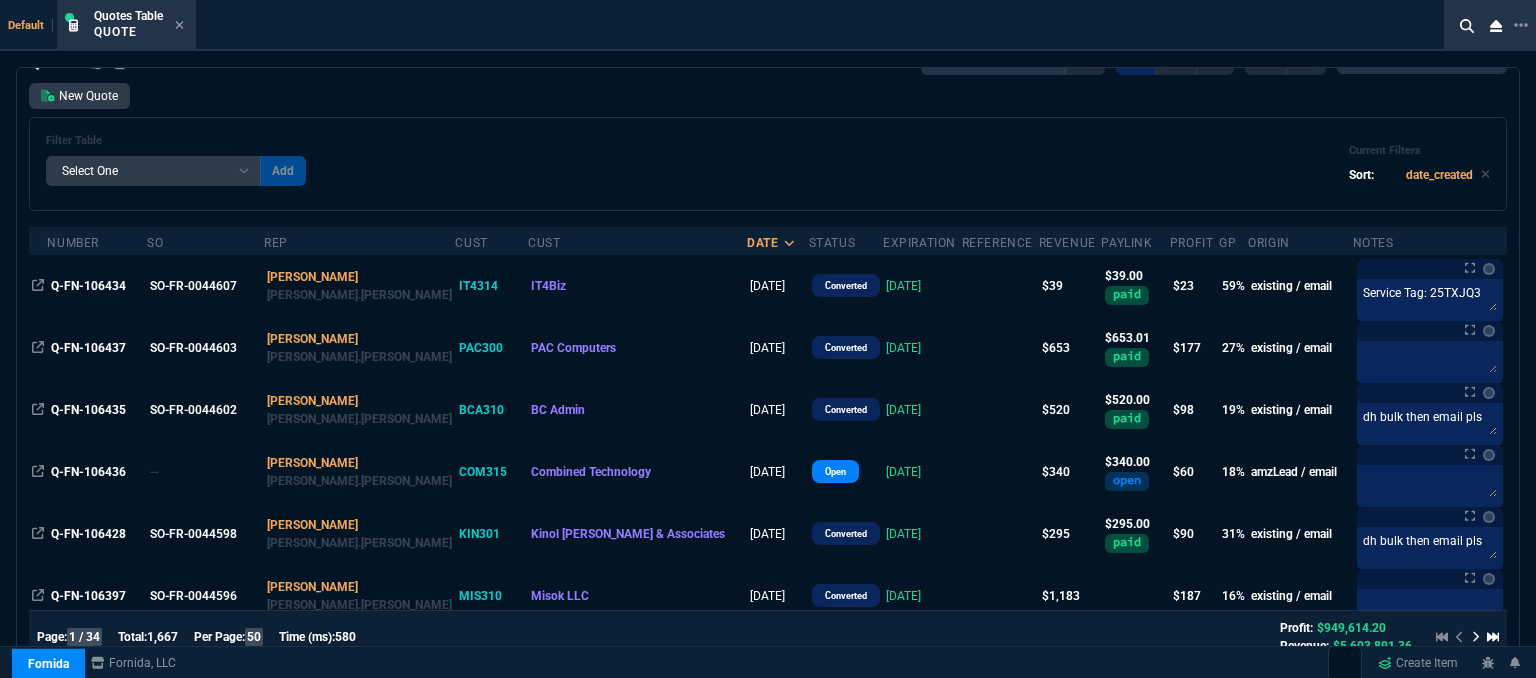 scroll, scrollTop: 0, scrollLeft: 0, axis: both 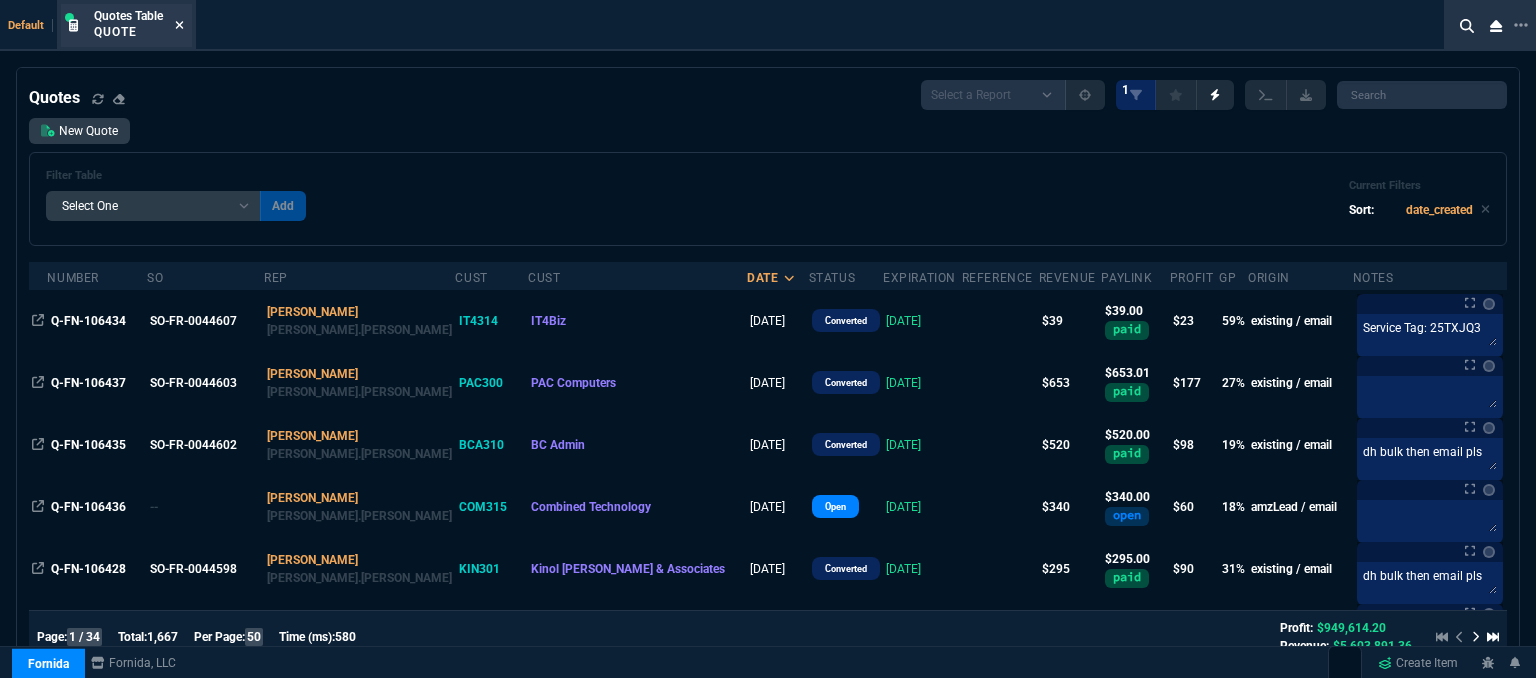 click 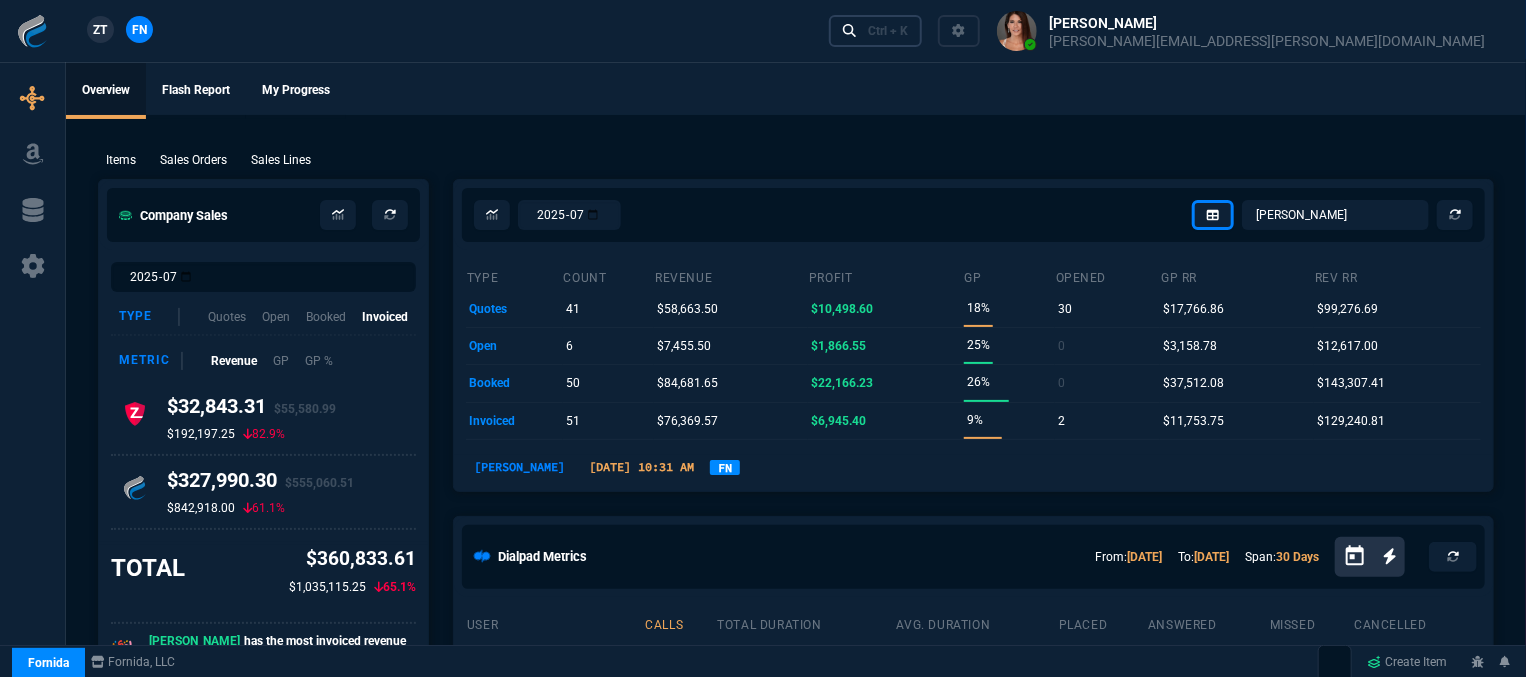 click on "Ctrl + K" at bounding box center [888, 31] 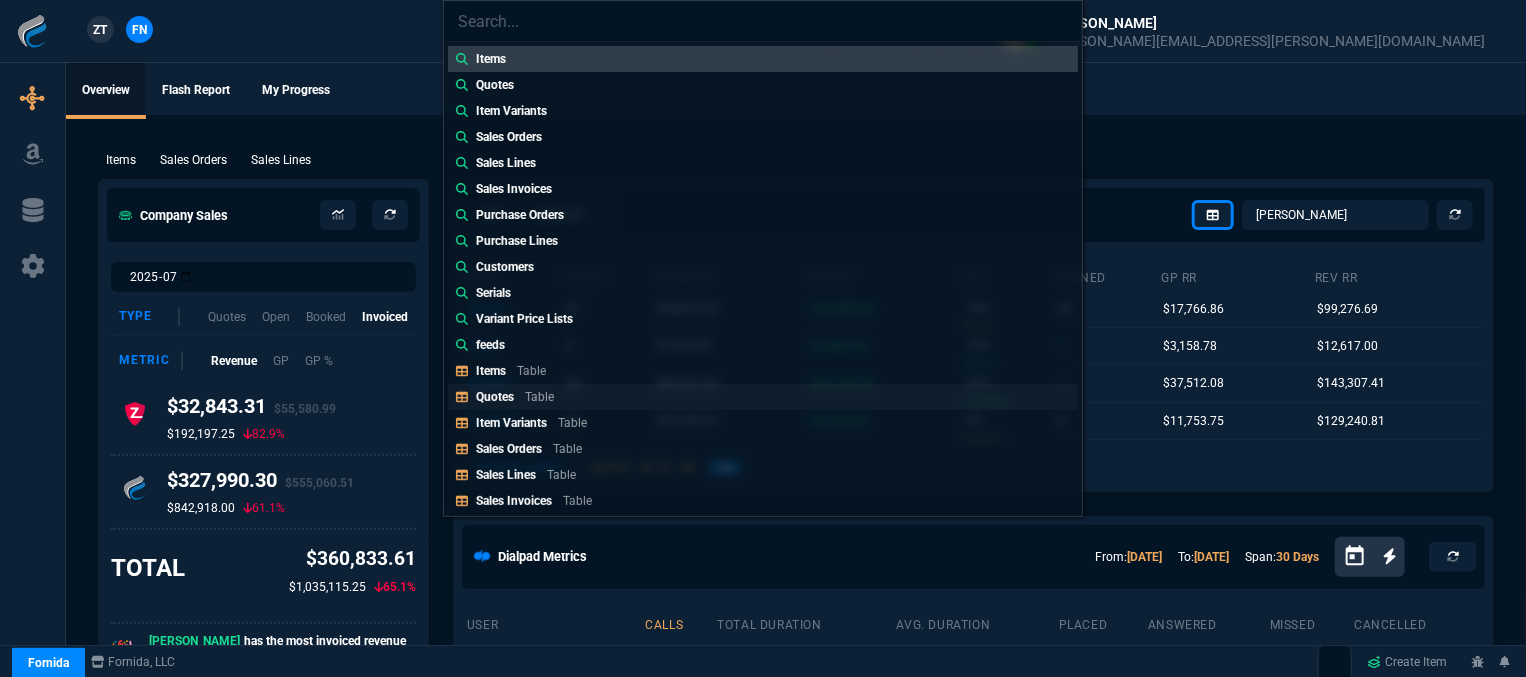 click on "Quotes
Table" at bounding box center [763, 397] 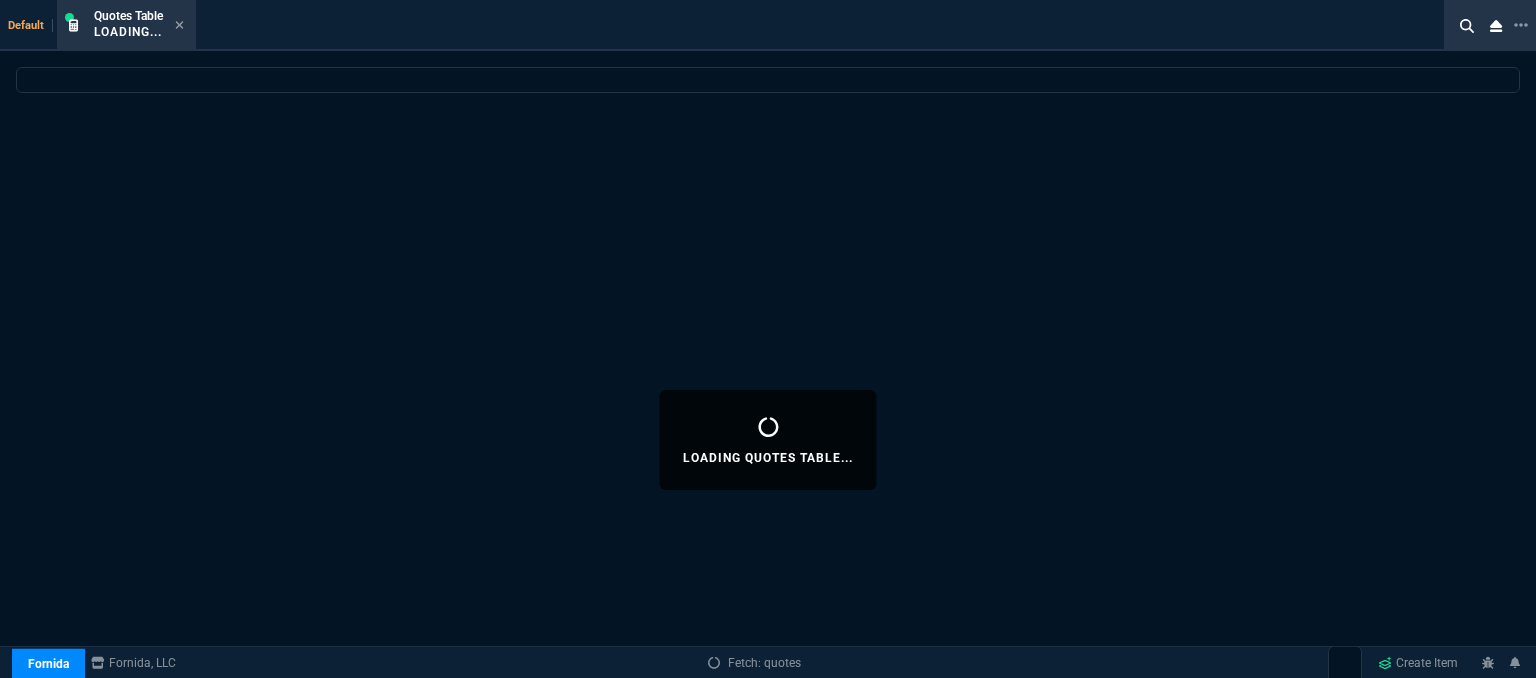 select 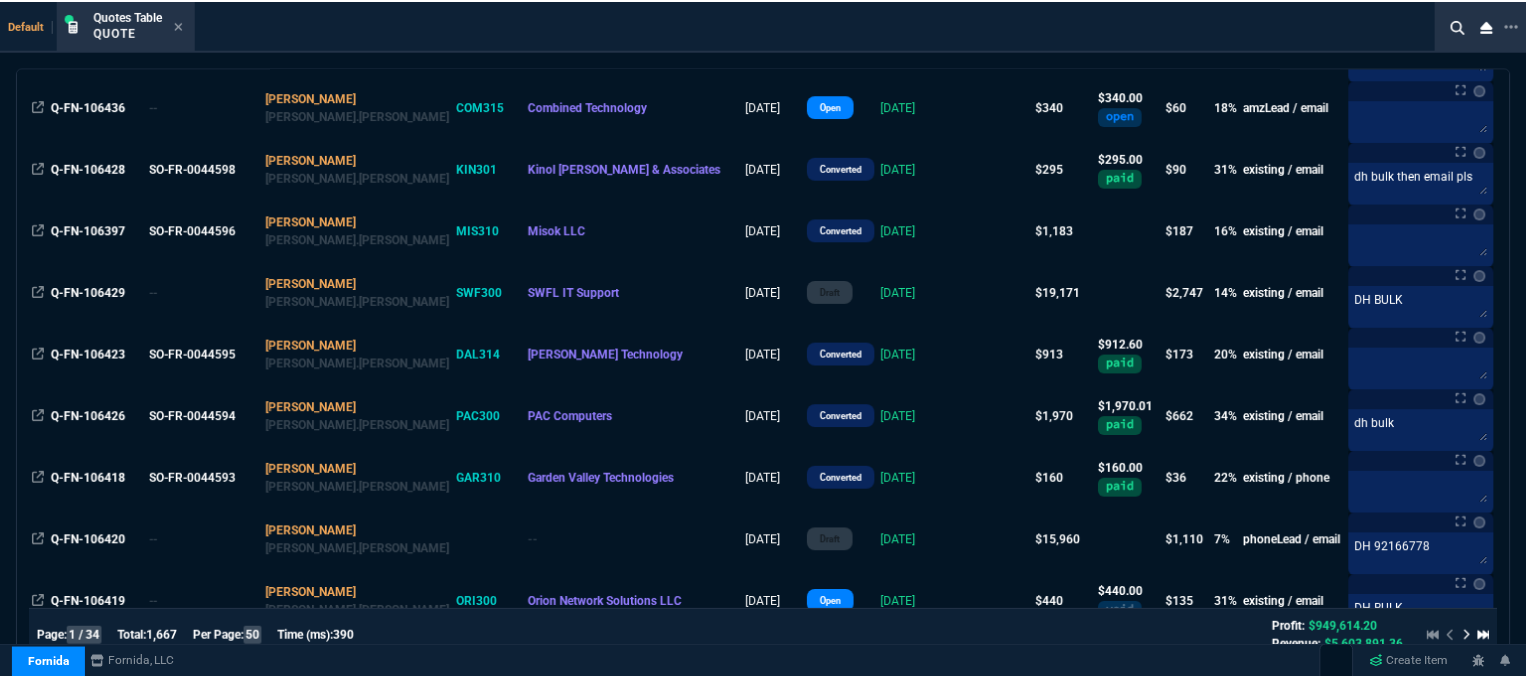 scroll, scrollTop: 900, scrollLeft: 0, axis: vertical 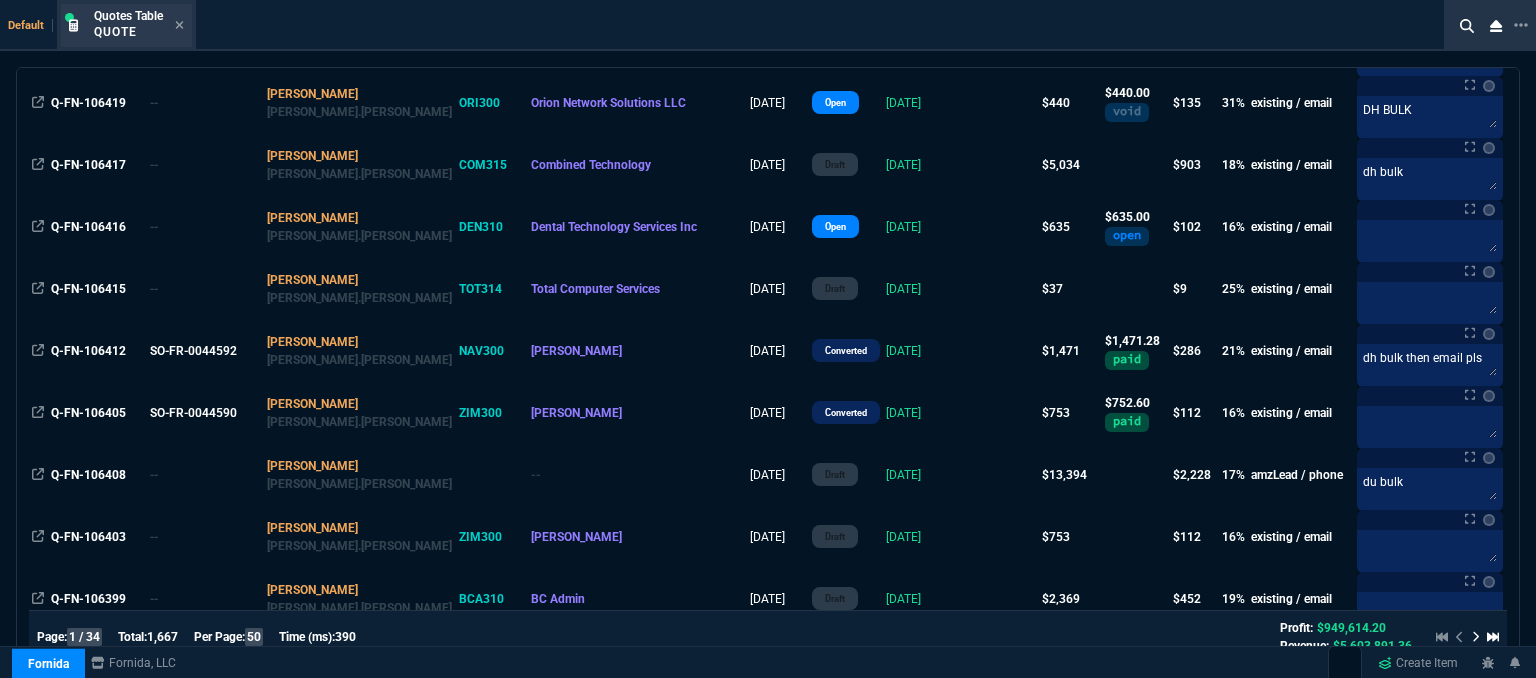 click on "Quotes Table  Quote" at bounding box center [126, 25] 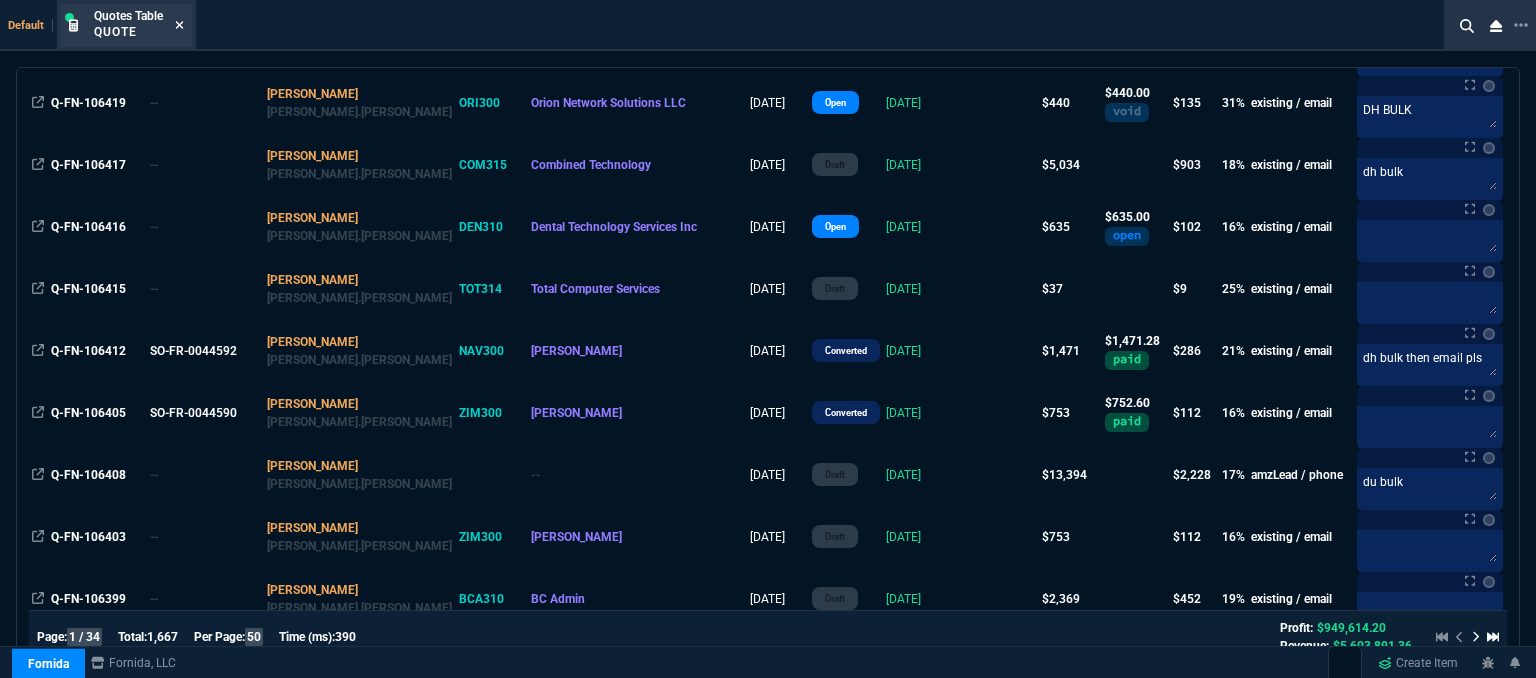 click 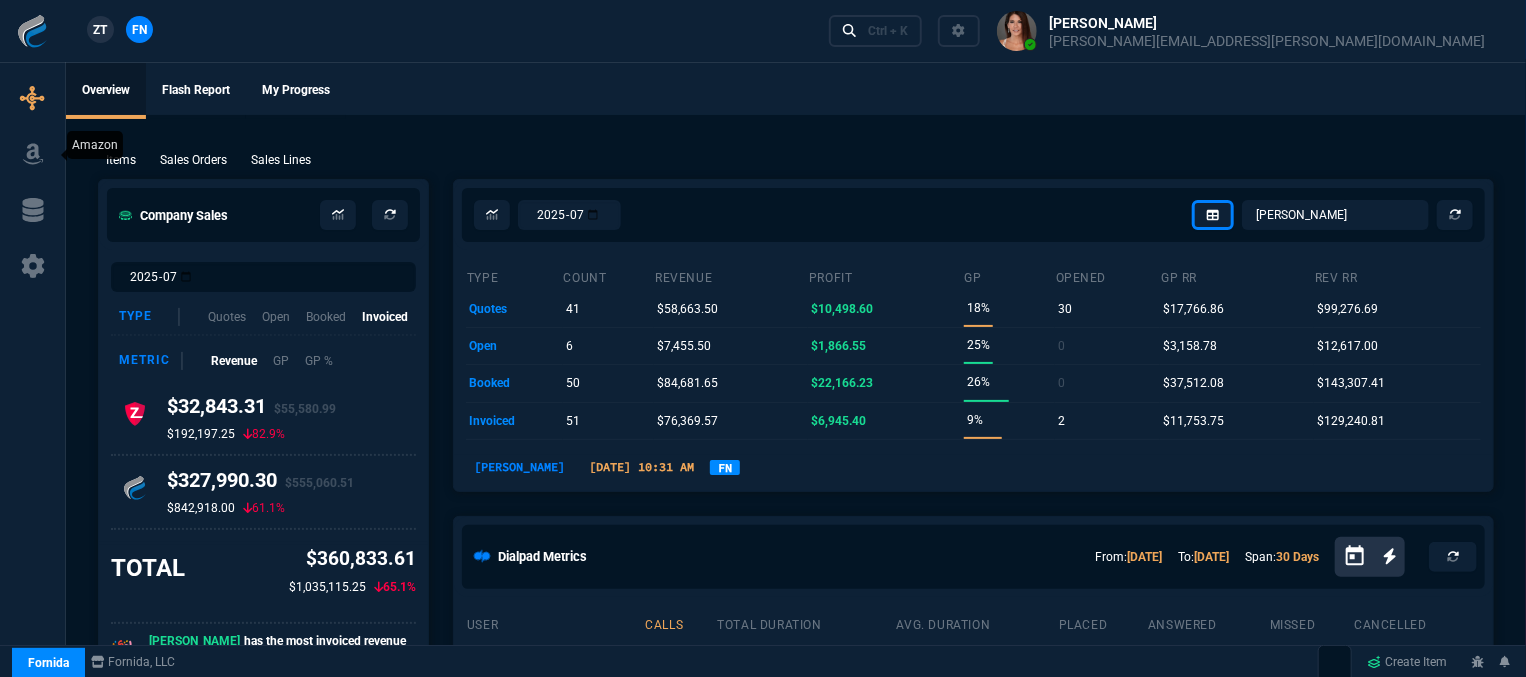 click 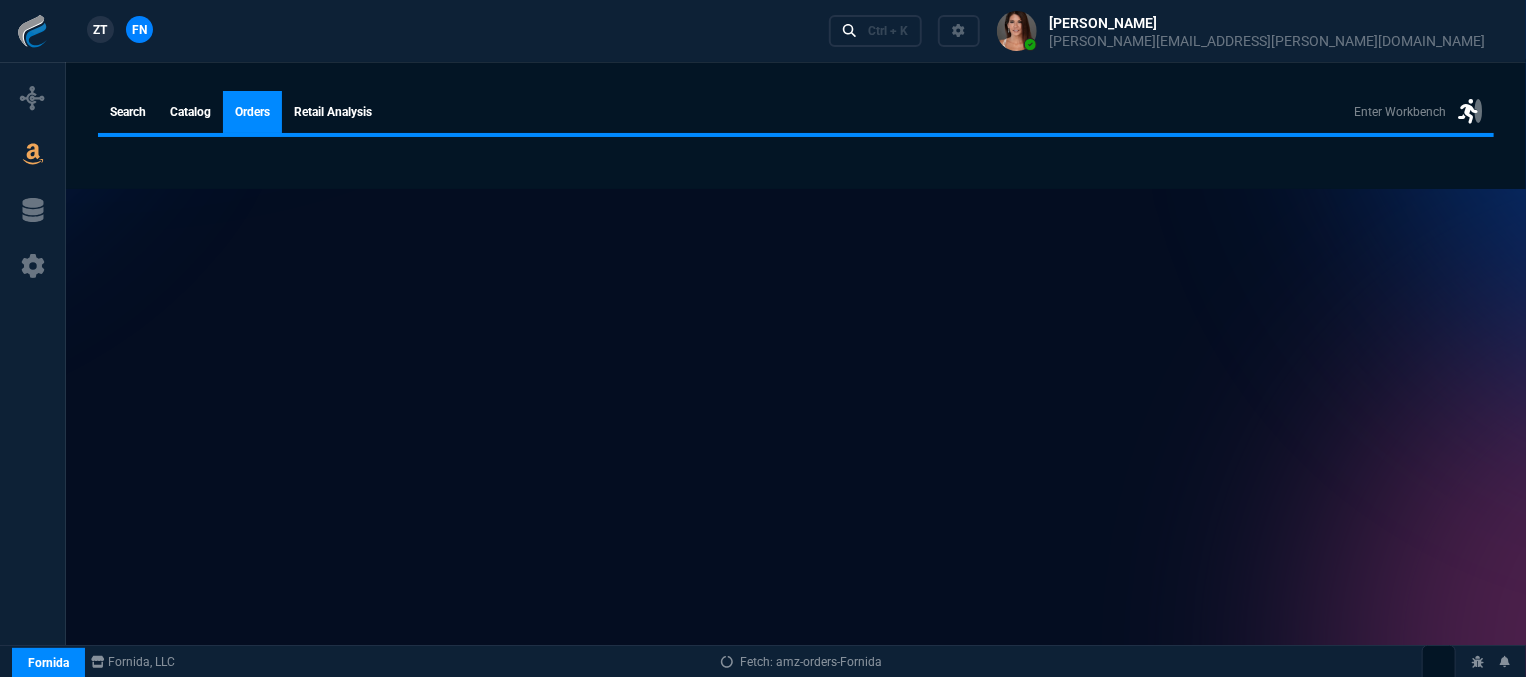select 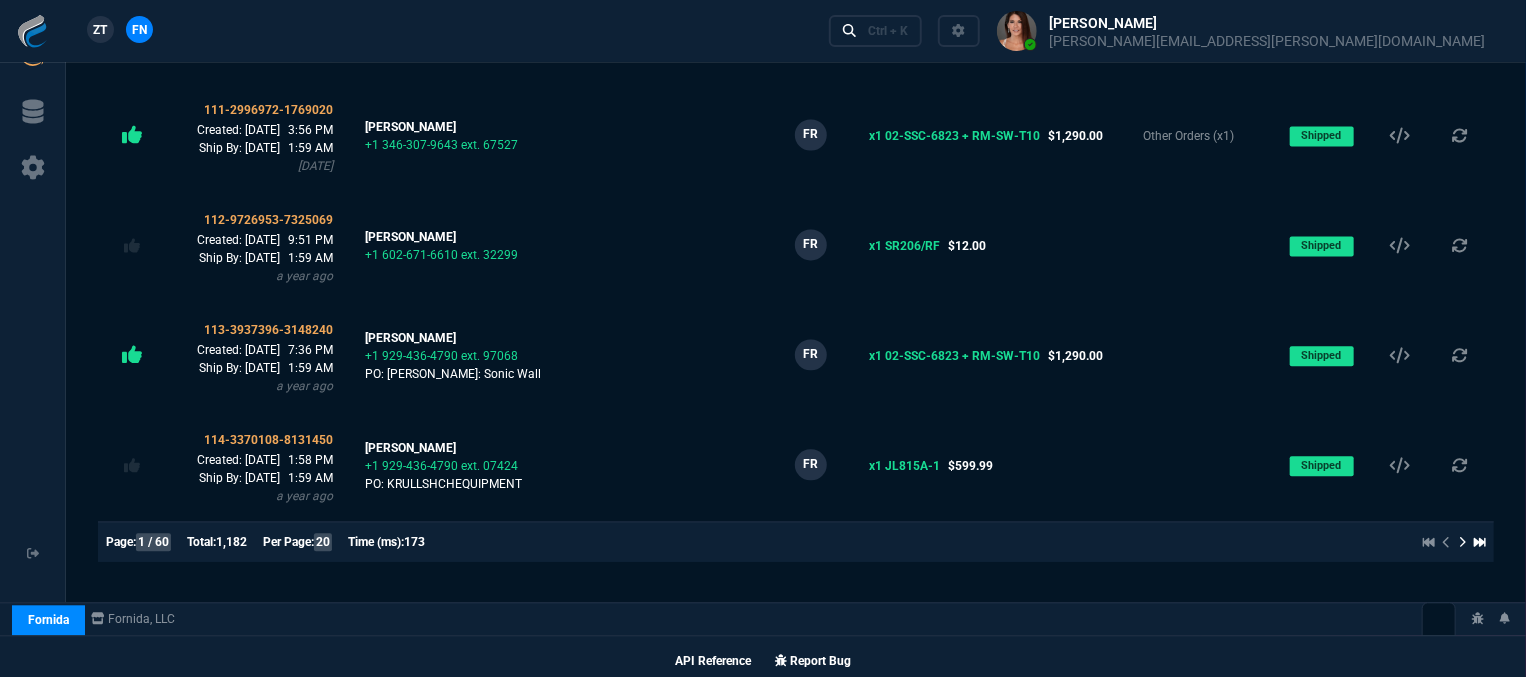 scroll, scrollTop: 2051, scrollLeft: 0, axis: vertical 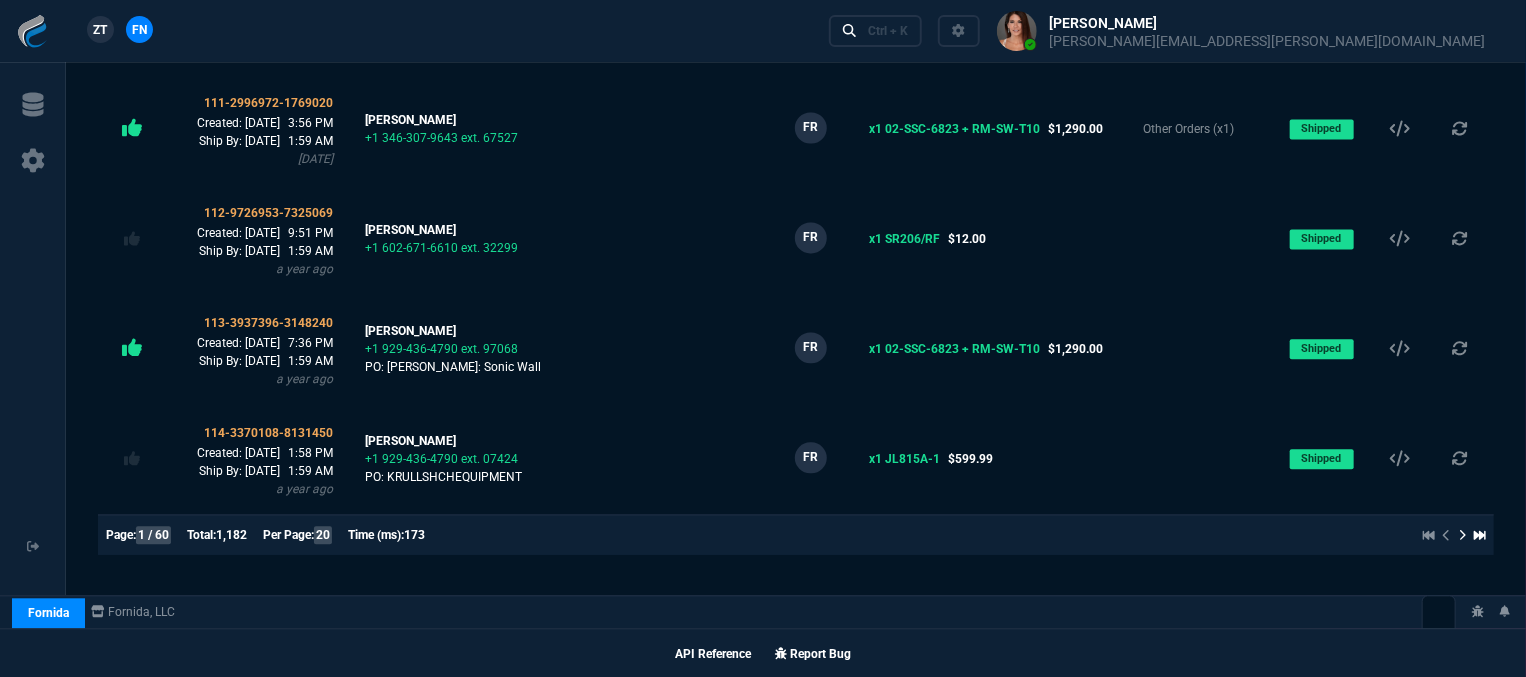 click 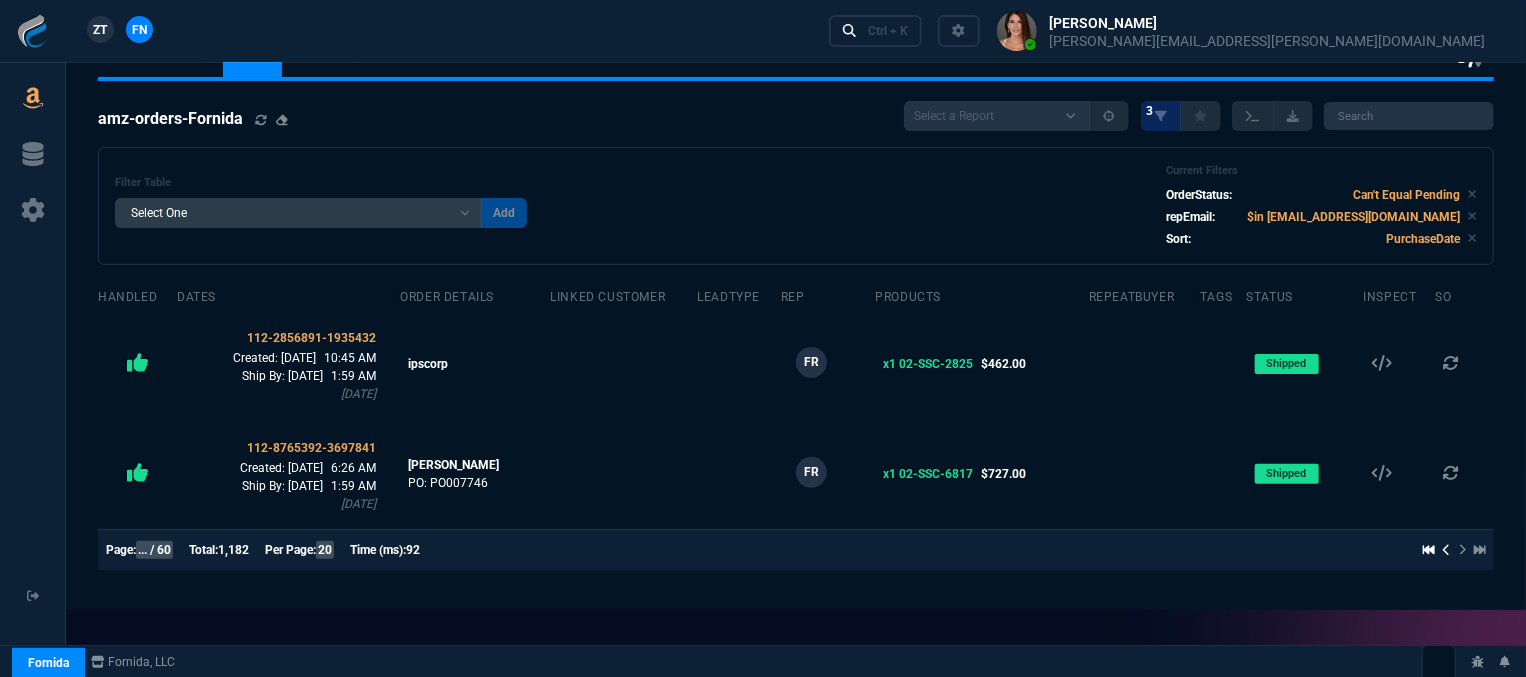scroll, scrollTop: 106, scrollLeft: 0, axis: vertical 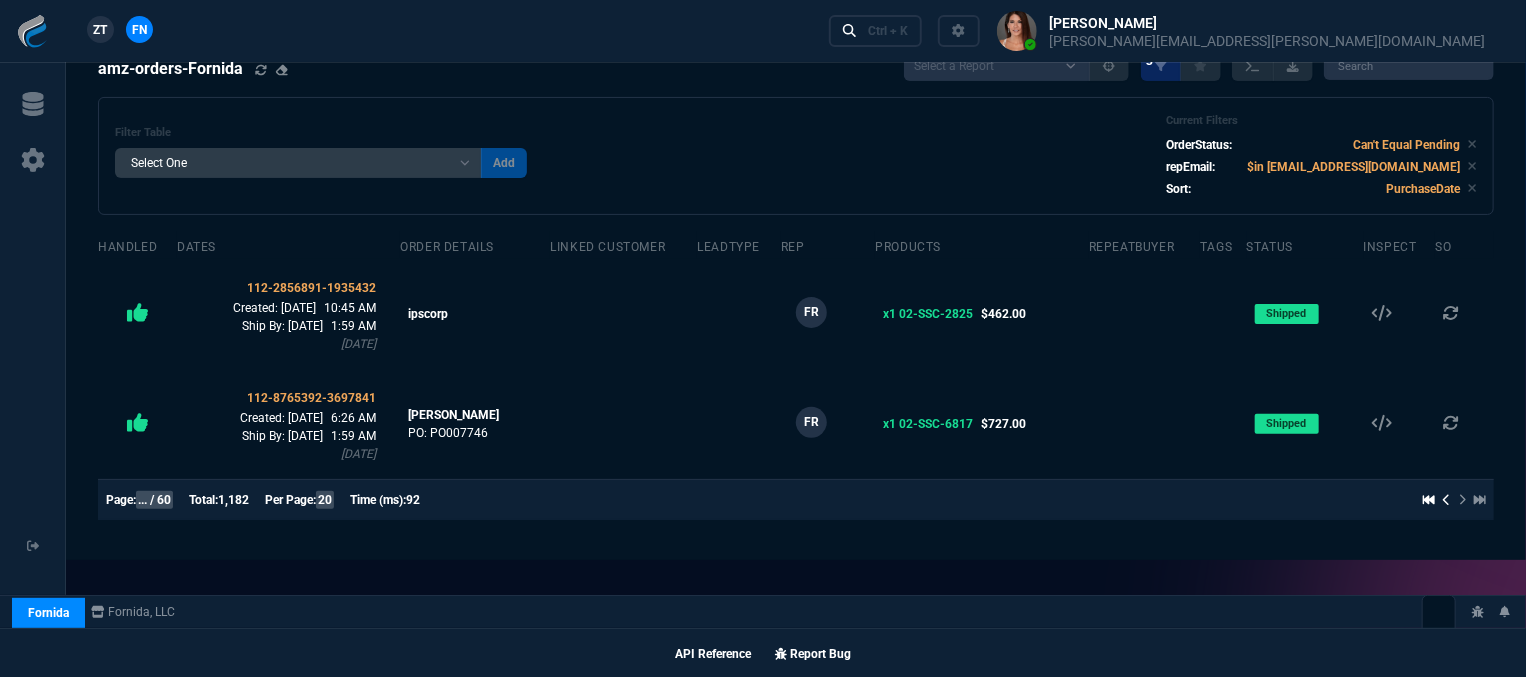 click 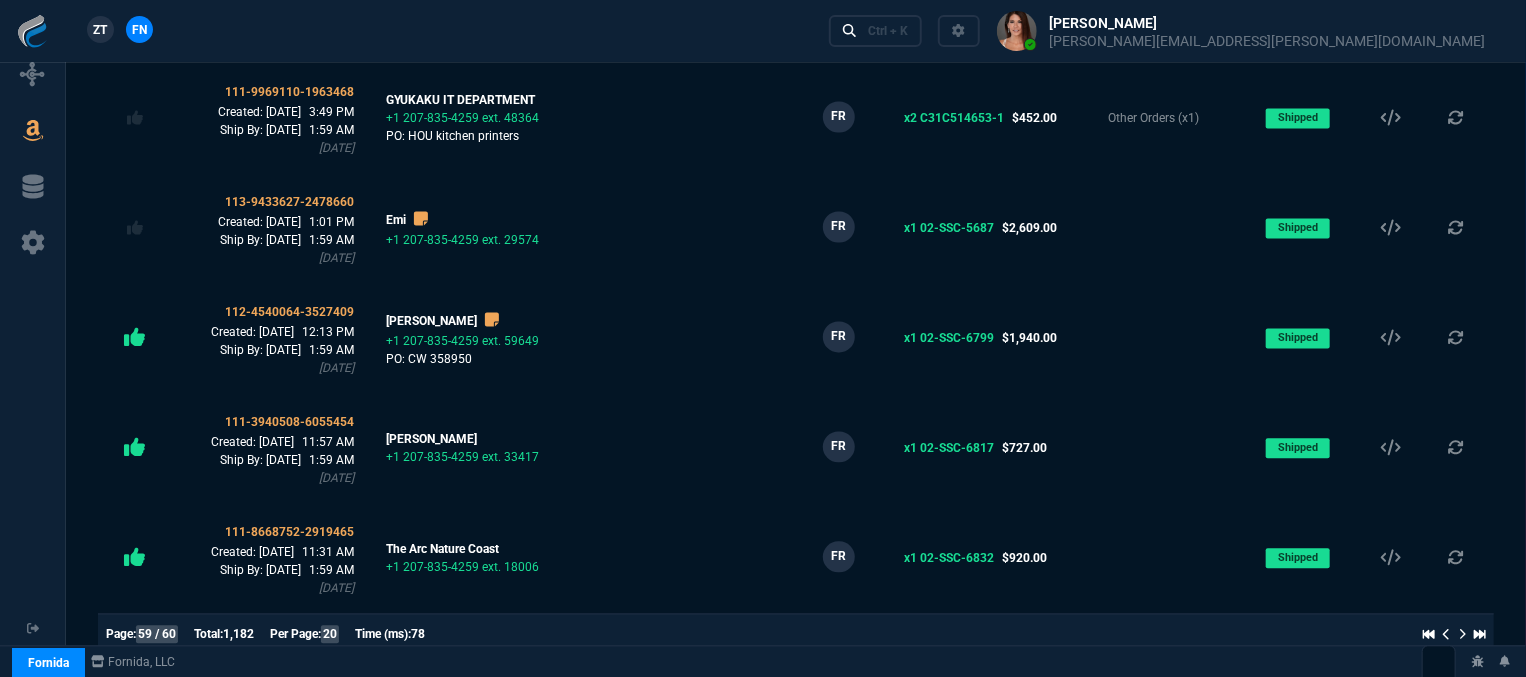 scroll, scrollTop: 2000, scrollLeft: 0, axis: vertical 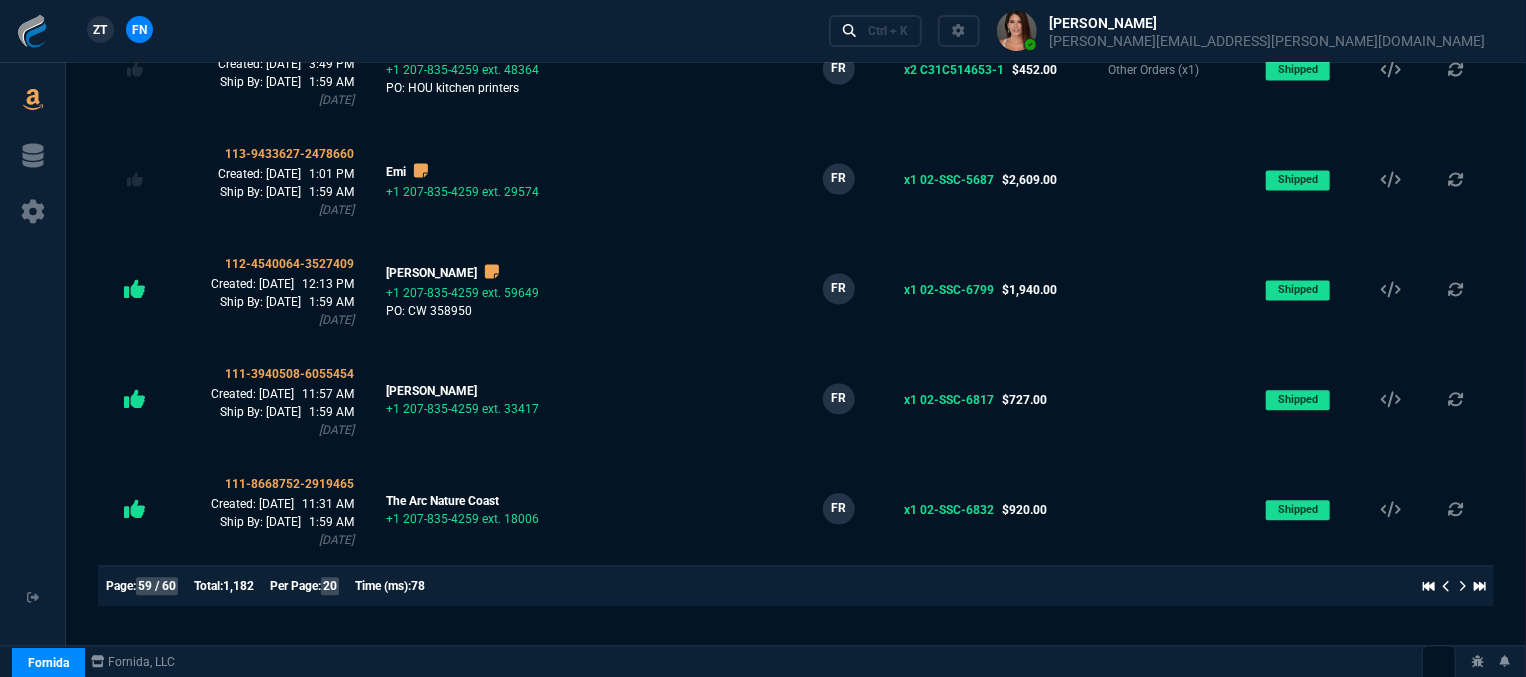click 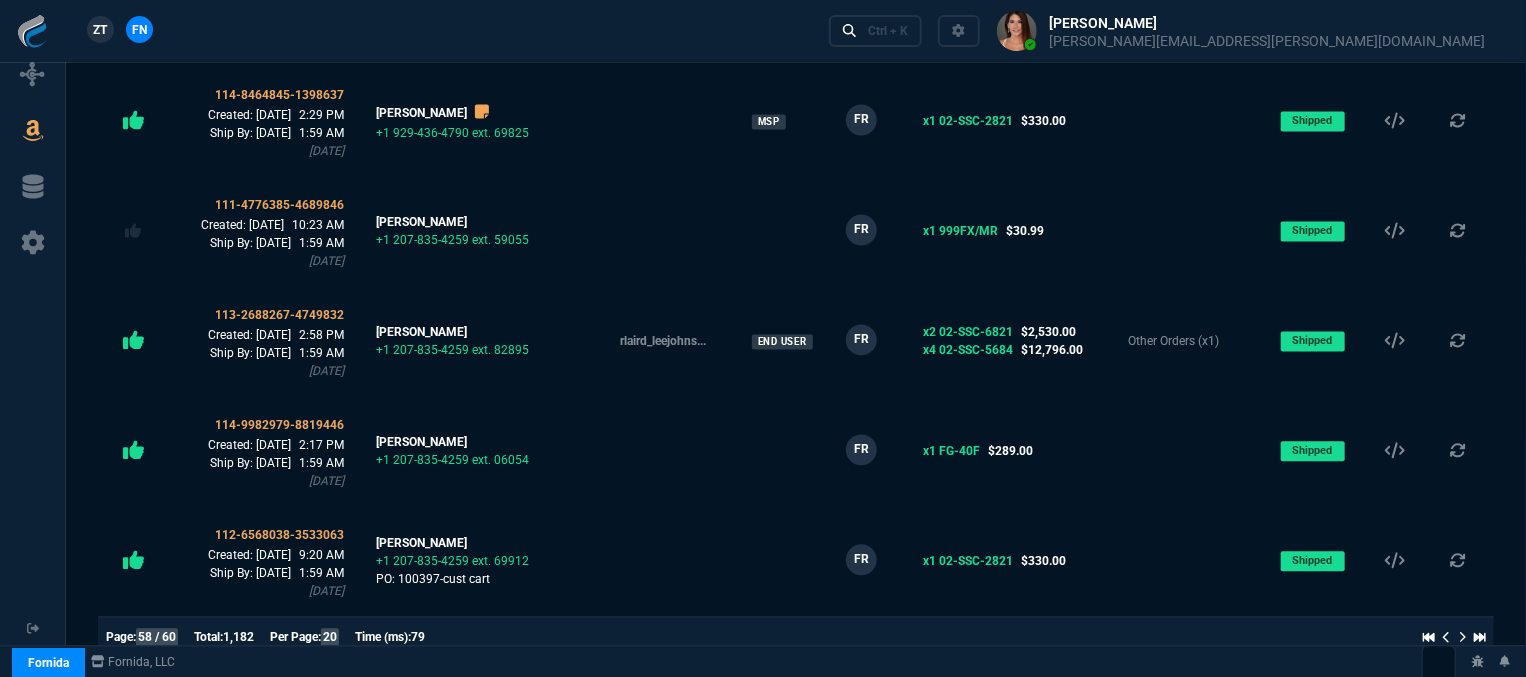 scroll, scrollTop: 2000, scrollLeft: 0, axis: vertical 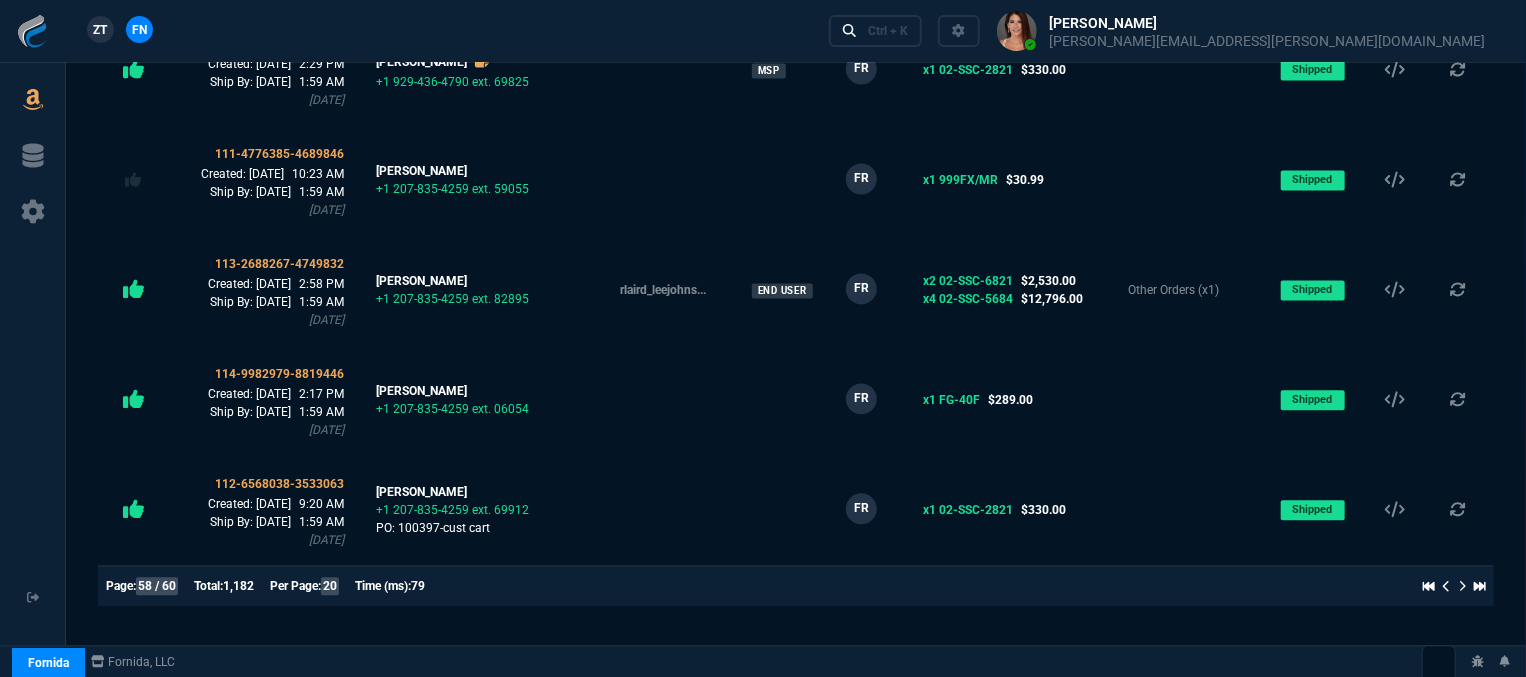 click 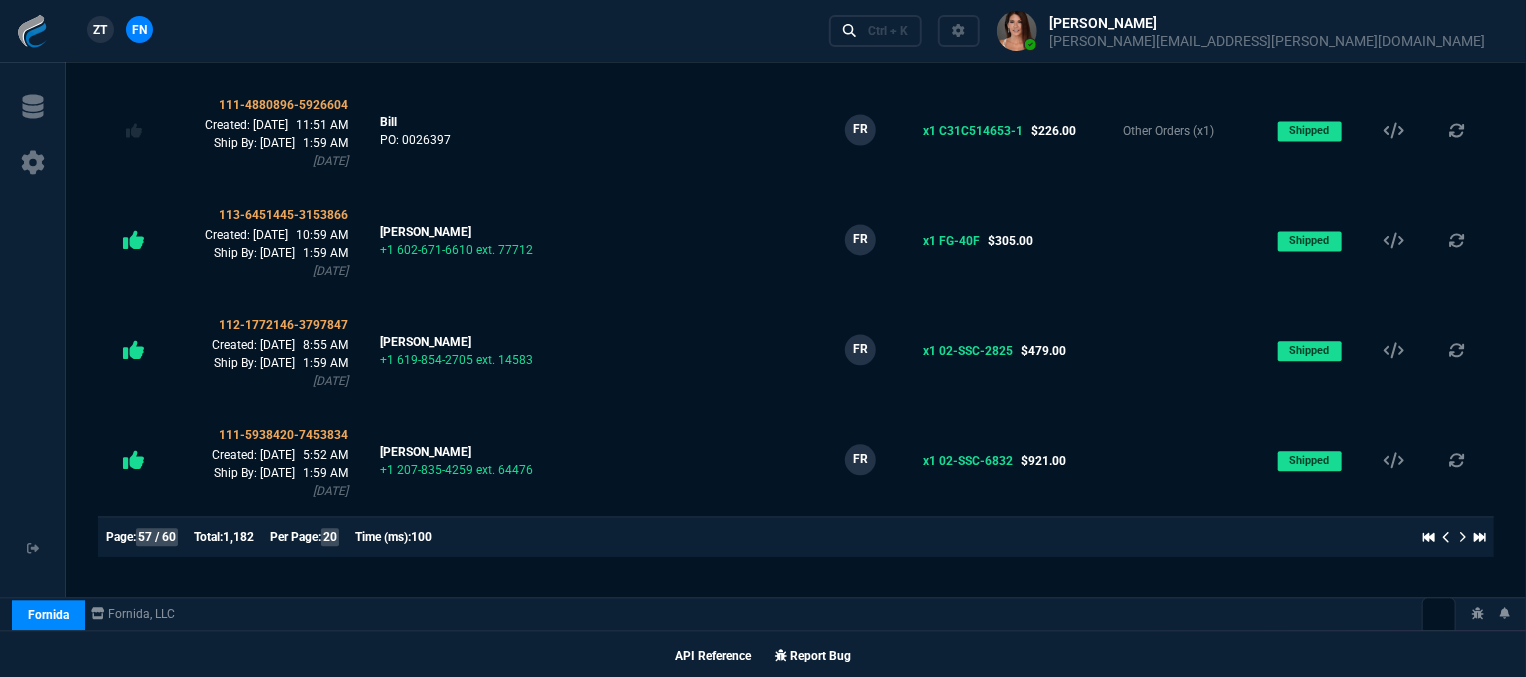 scroll, scrollTop: 2051, scrollLeft: 0, axis: vertical 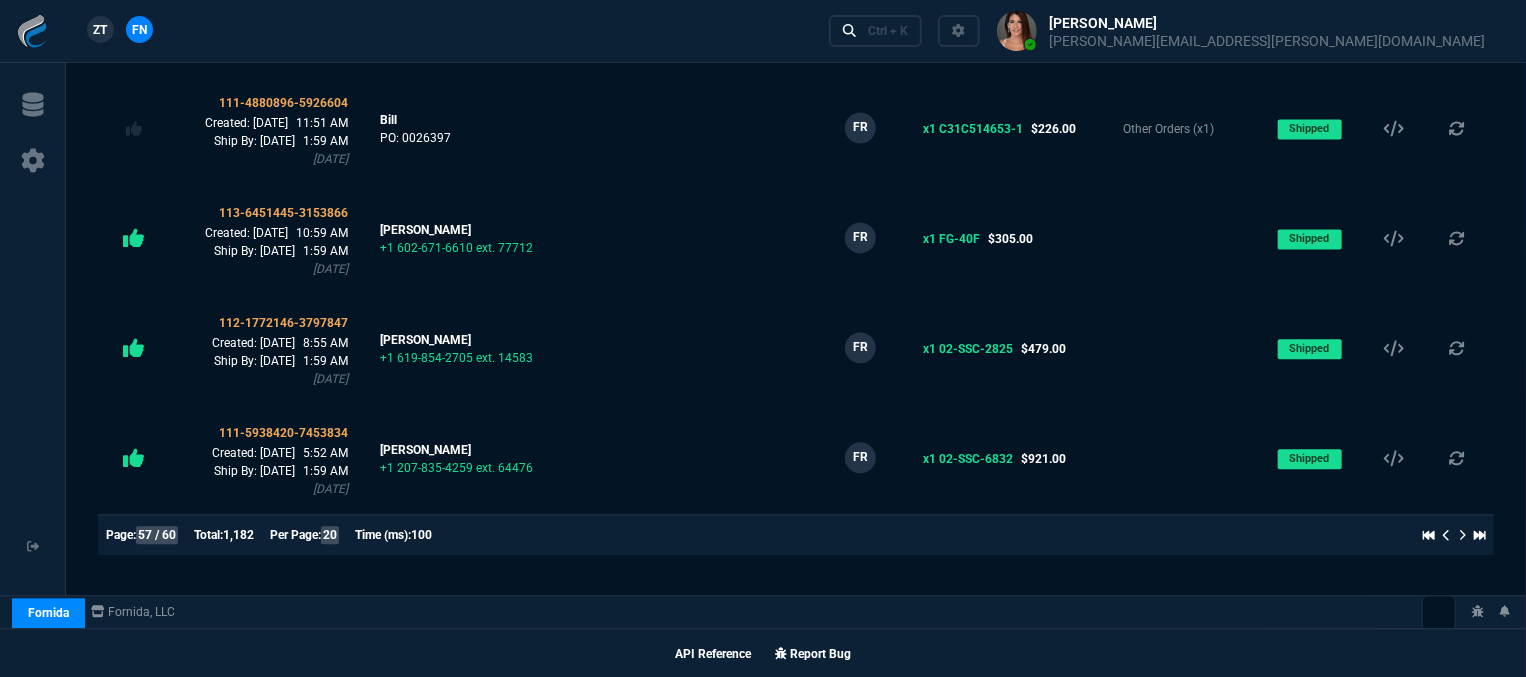 click 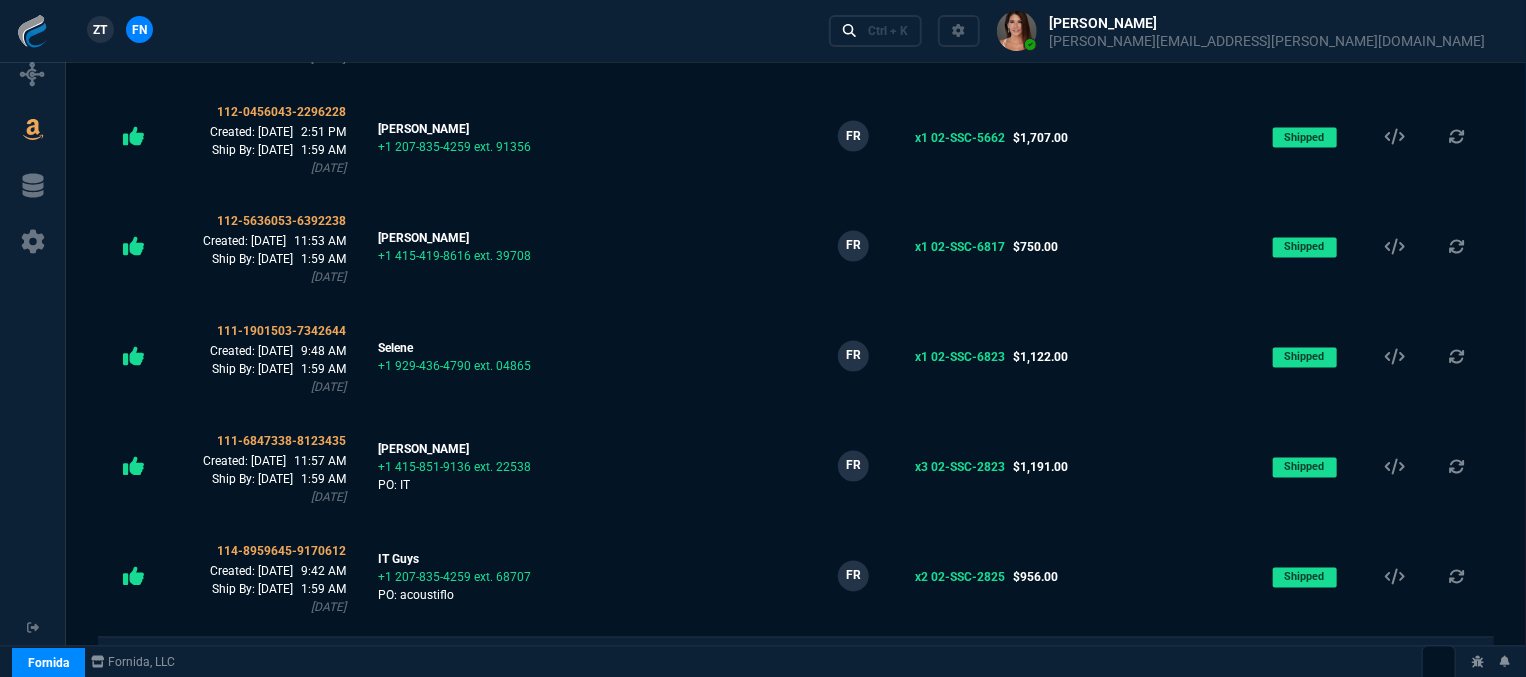scroll, scrollTop: 1700, scrollLeft: 0, axis: vertical 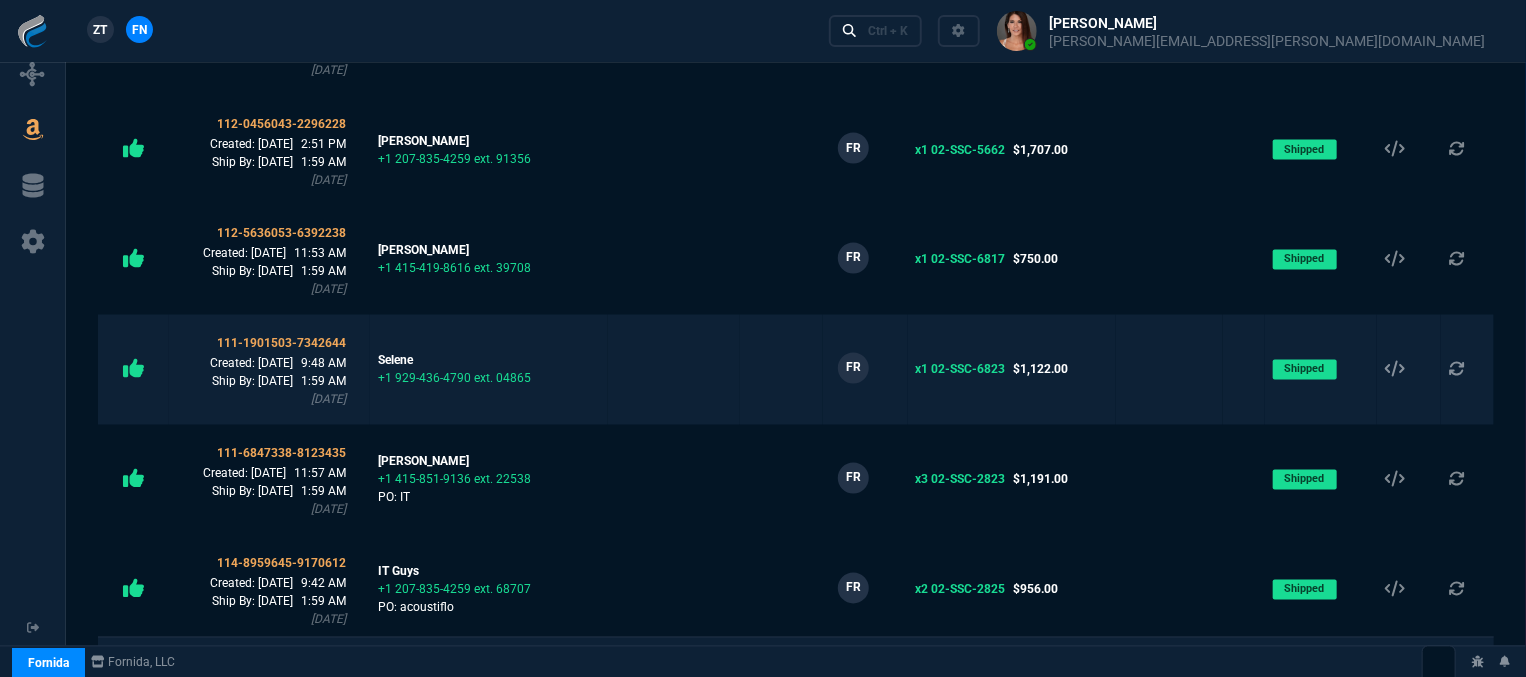 click 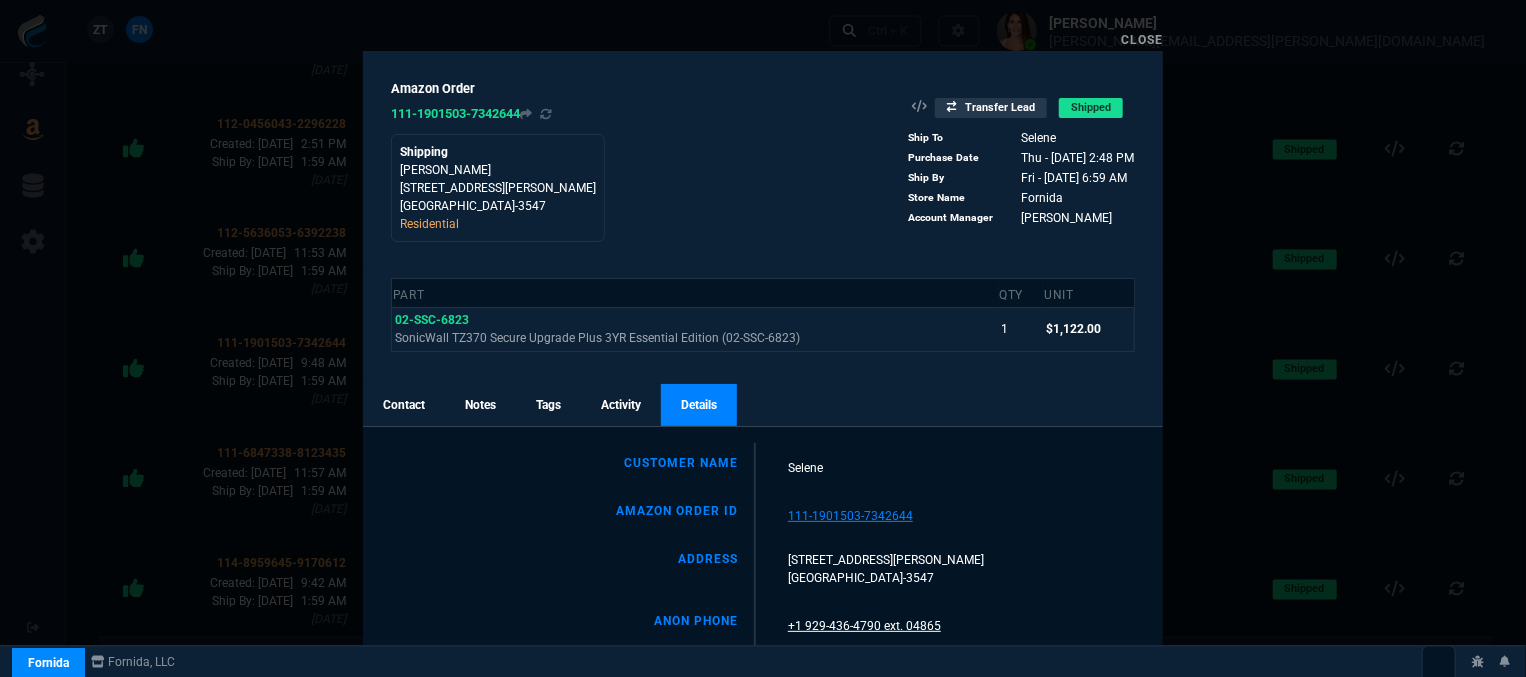 click on "Contact" at bounding box center (404, 405) 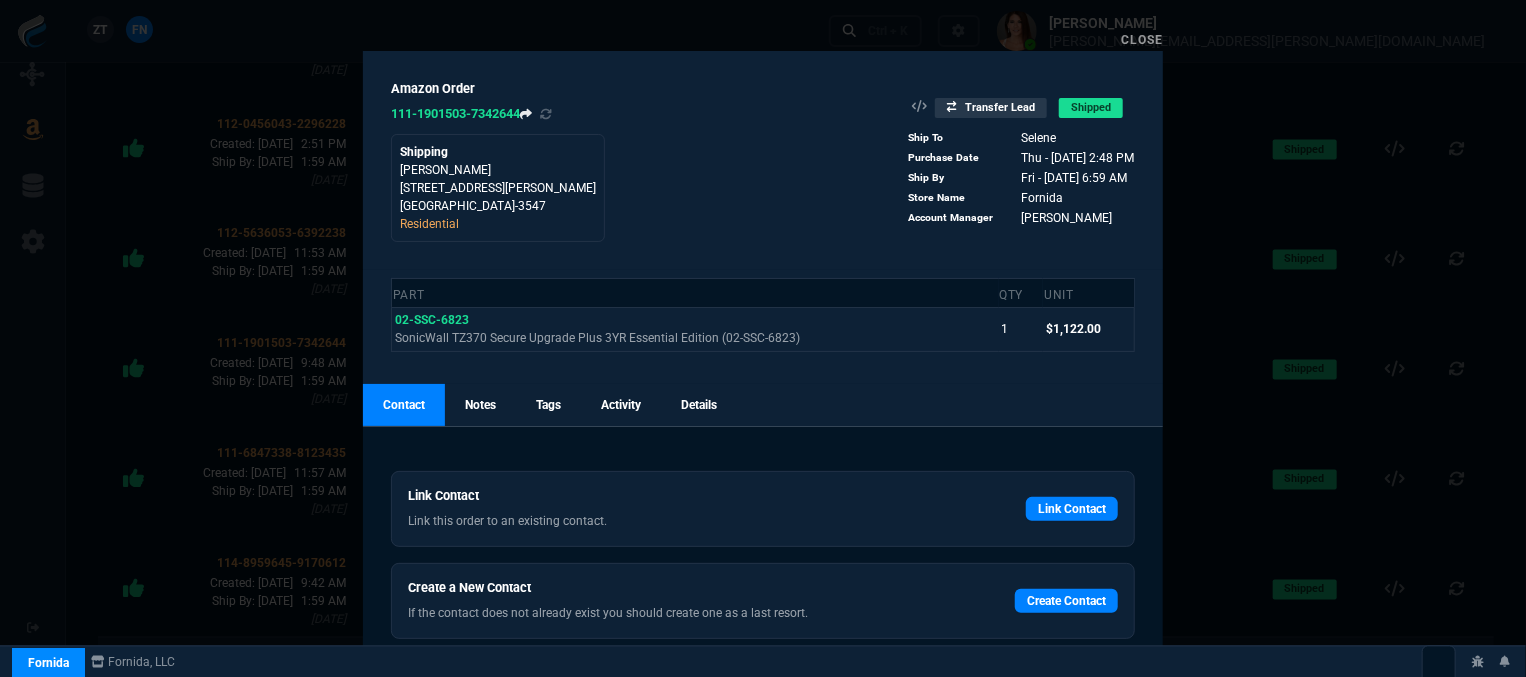 click 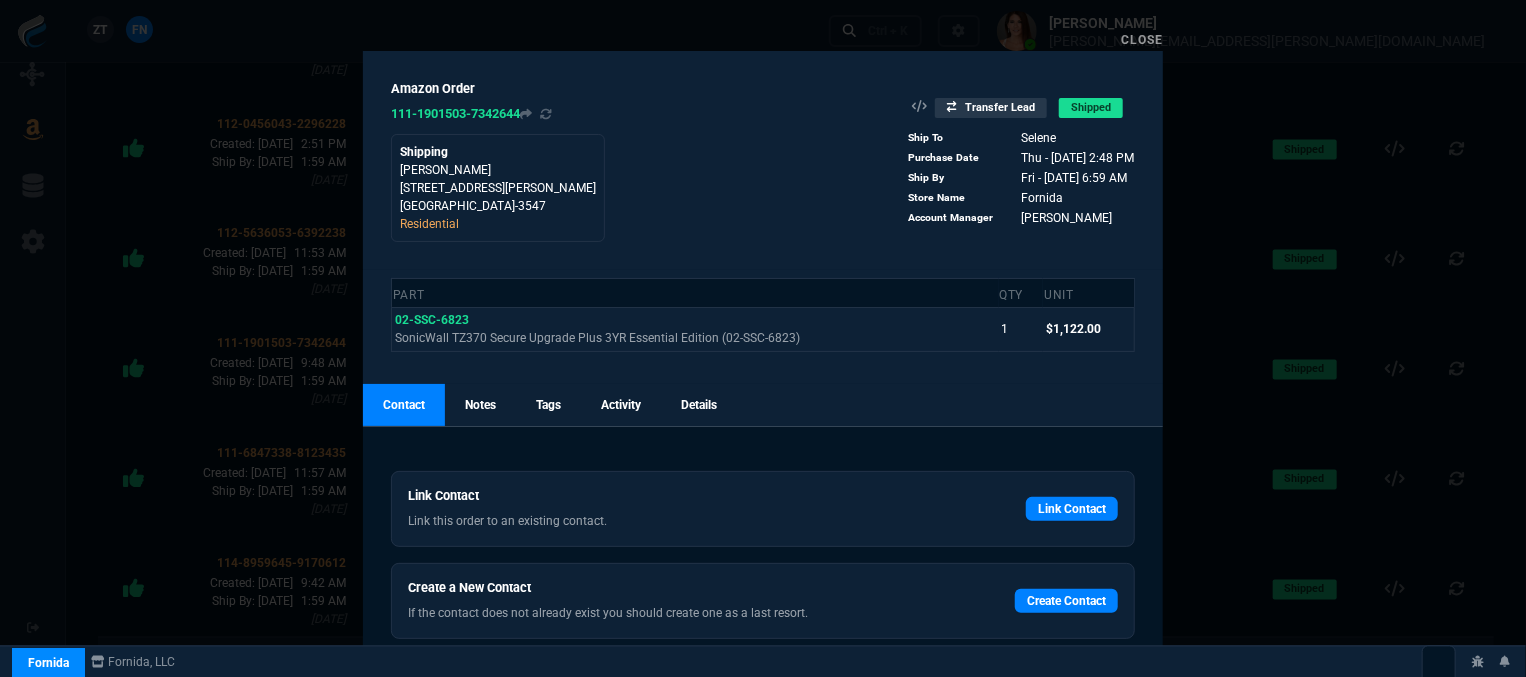 click on "Close" at bounding box center [1142, 40] 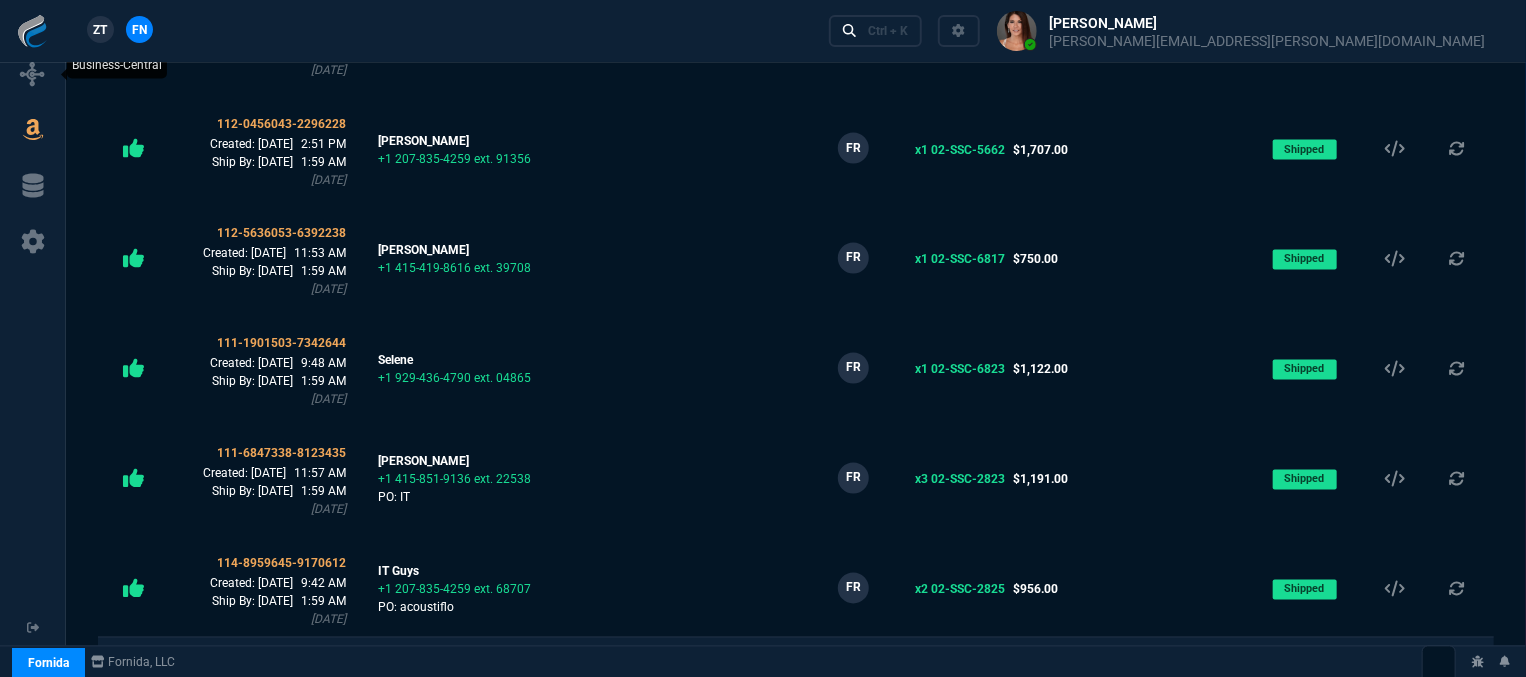 click at bounding box center (33, 74) 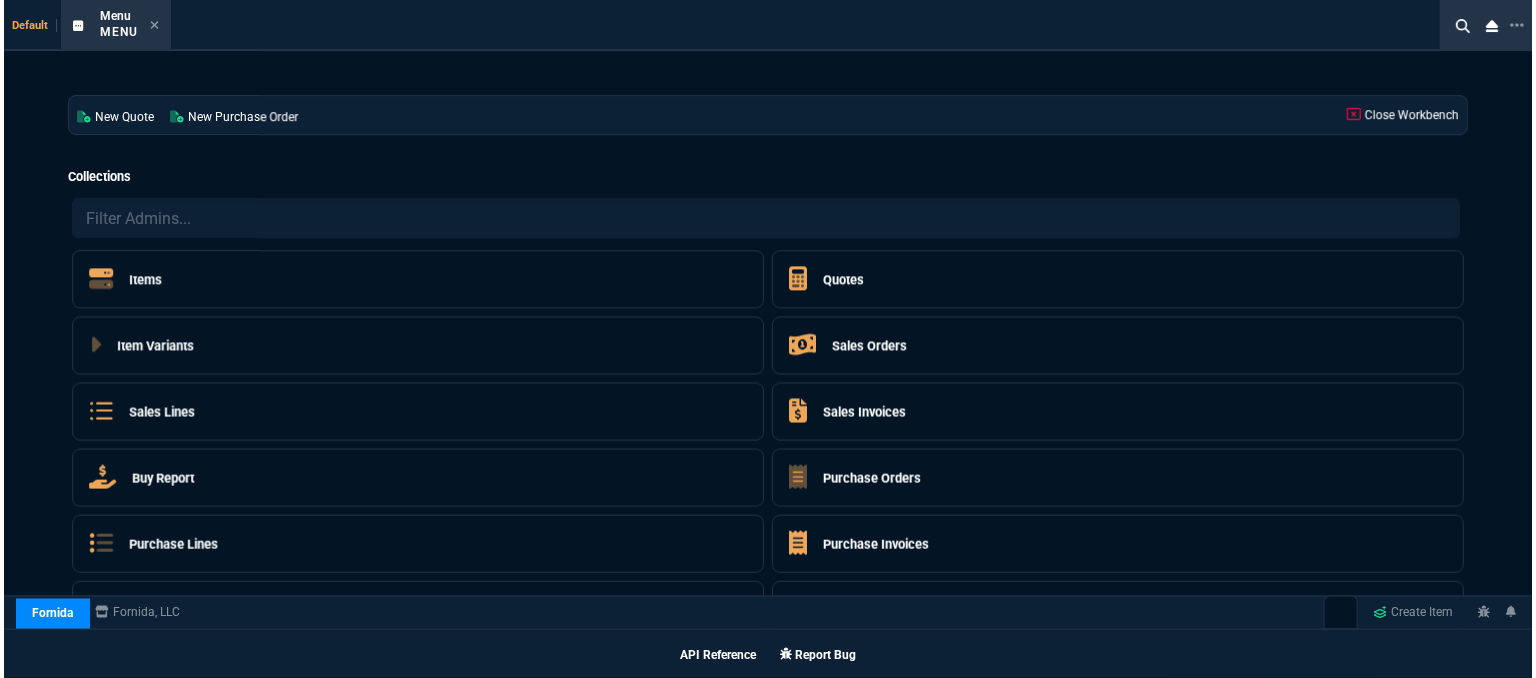 scroll, scrollTop: 0, scrollLeft: 0, axis: both 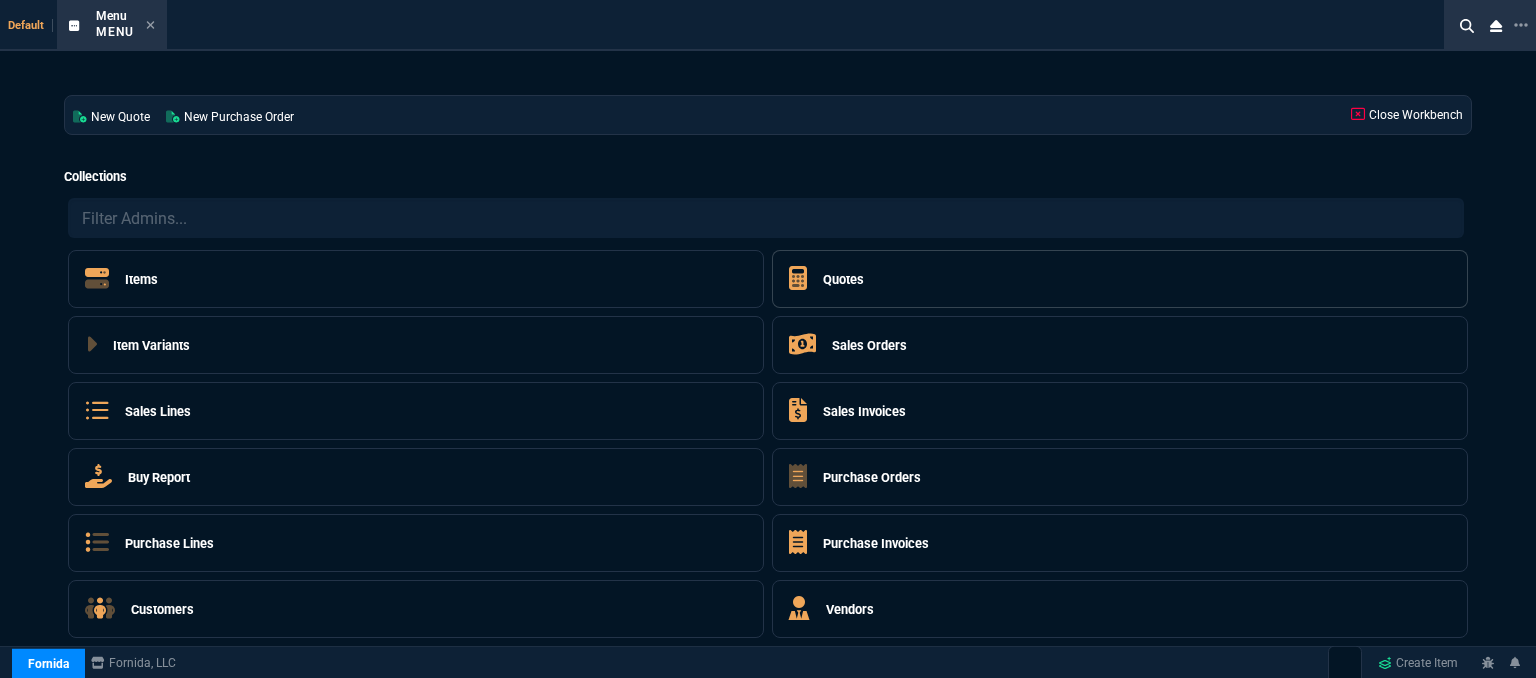 click on "Quotes" at bounding box center (843, 279) 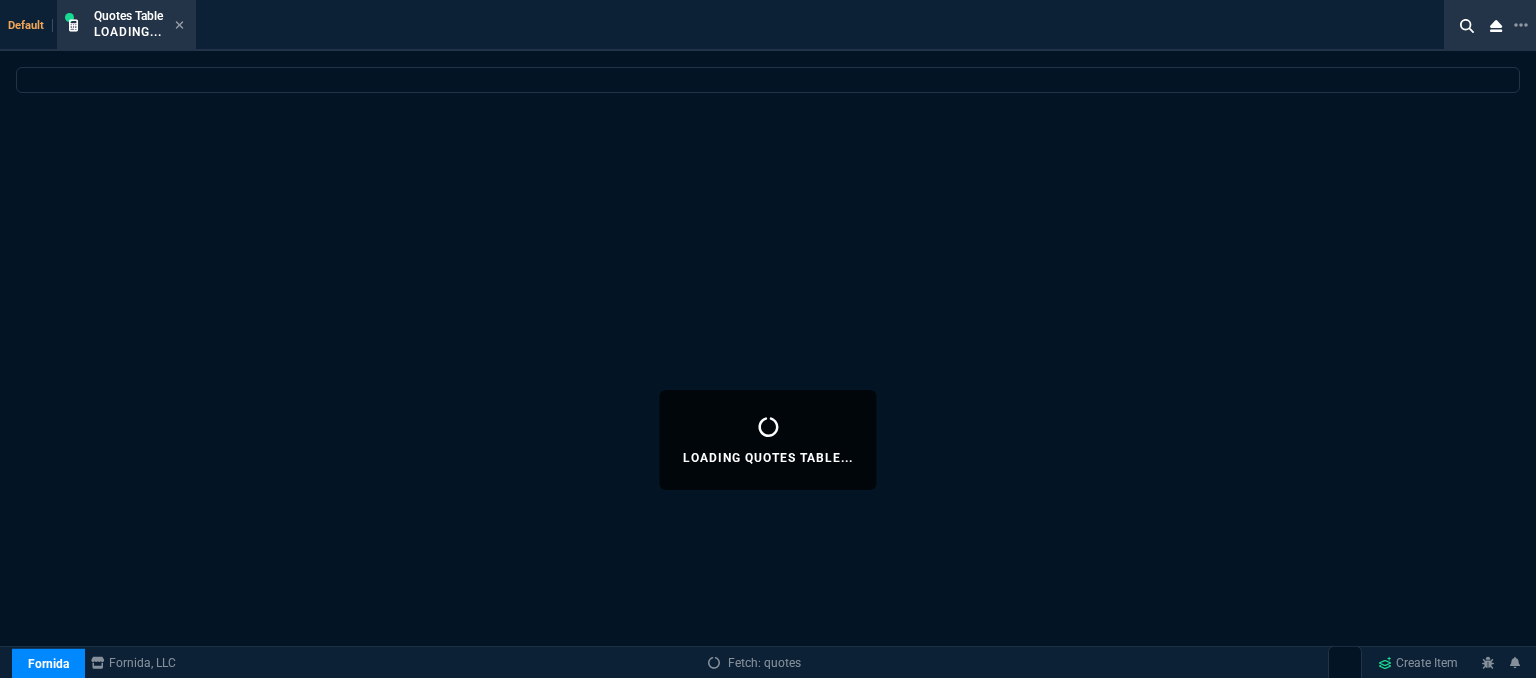 select 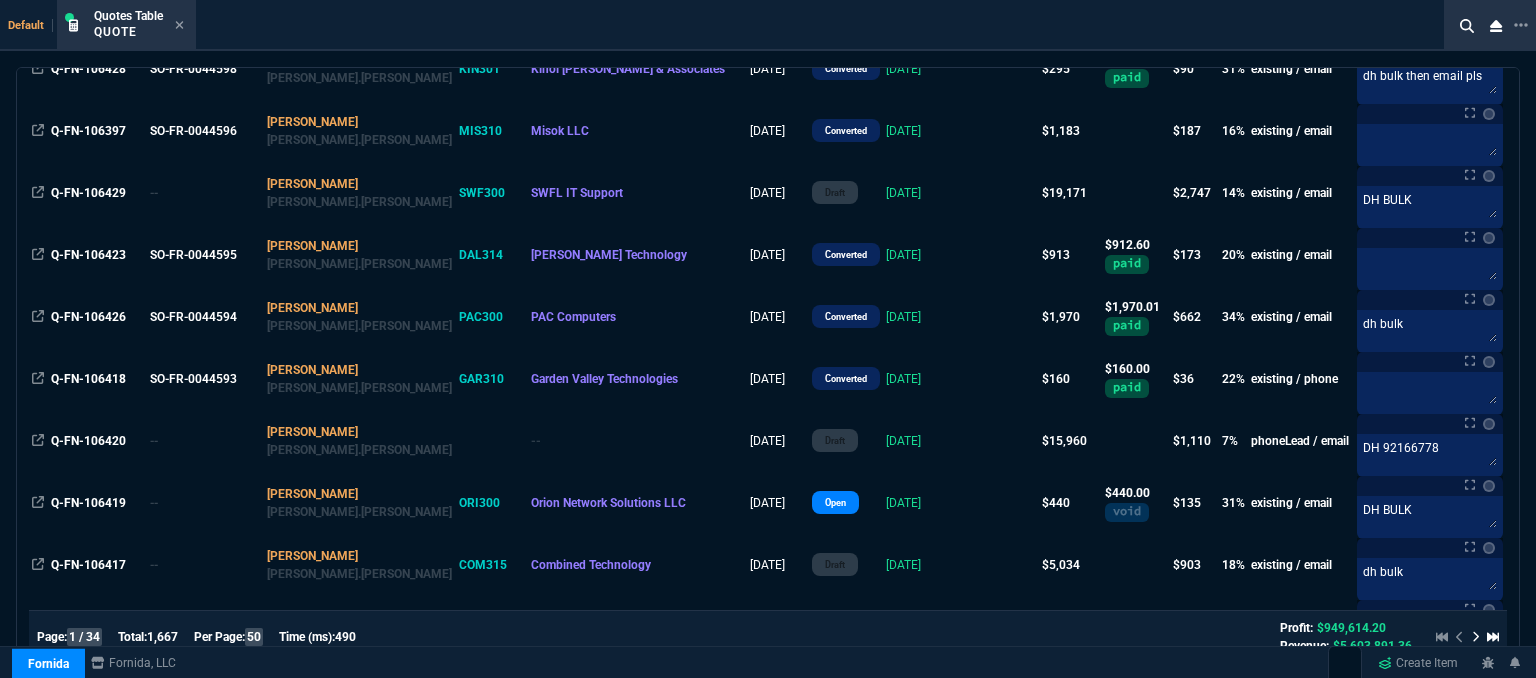 scroll, scrollTop: 0, scrollLeft: 0, axis: both 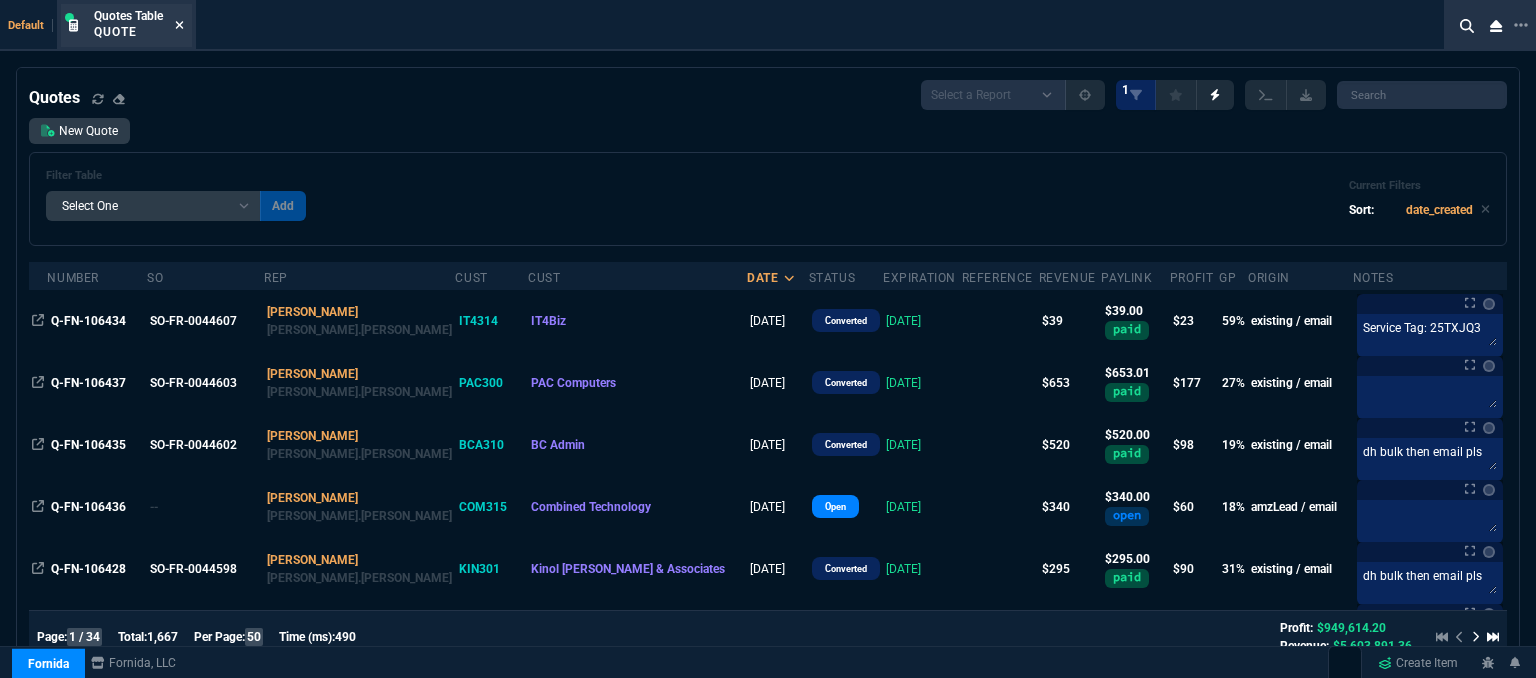 click 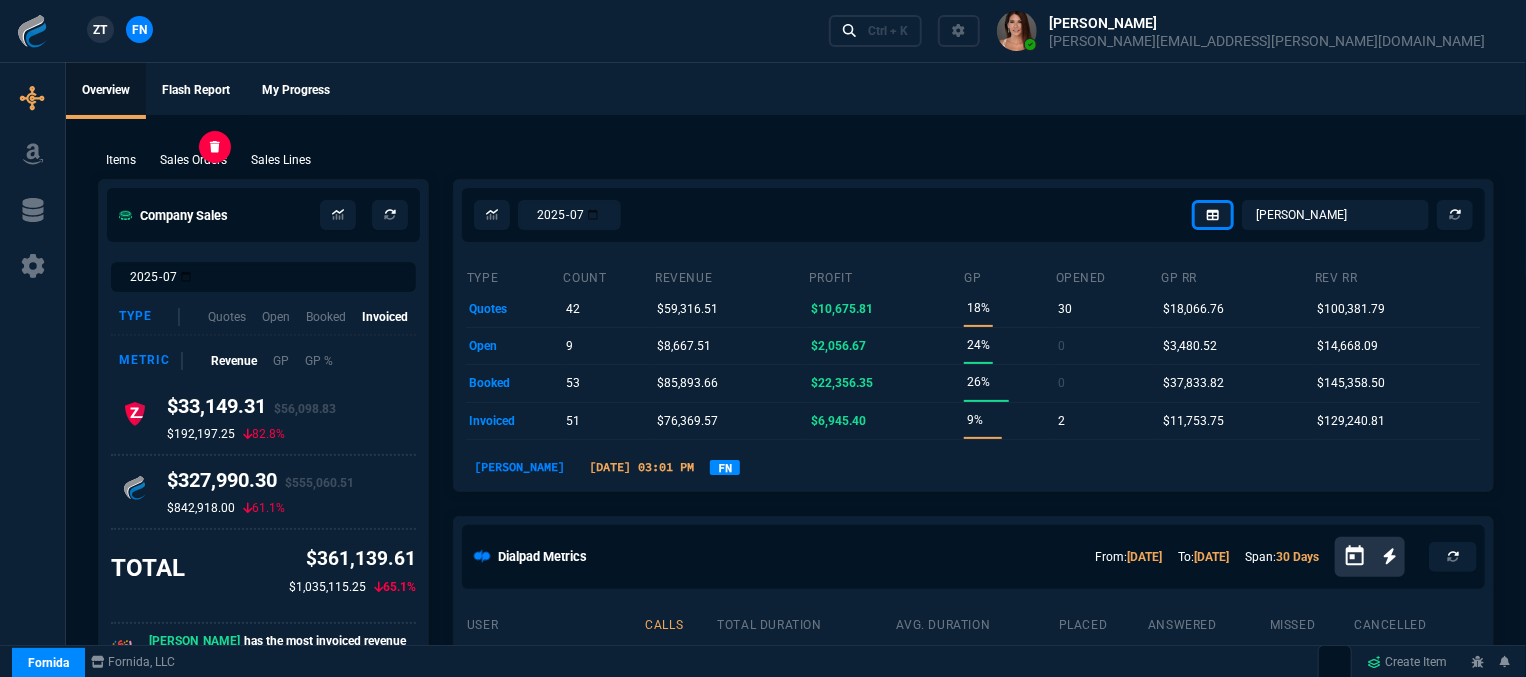 click on "Sales Orders" at bounding box center (193, 160) 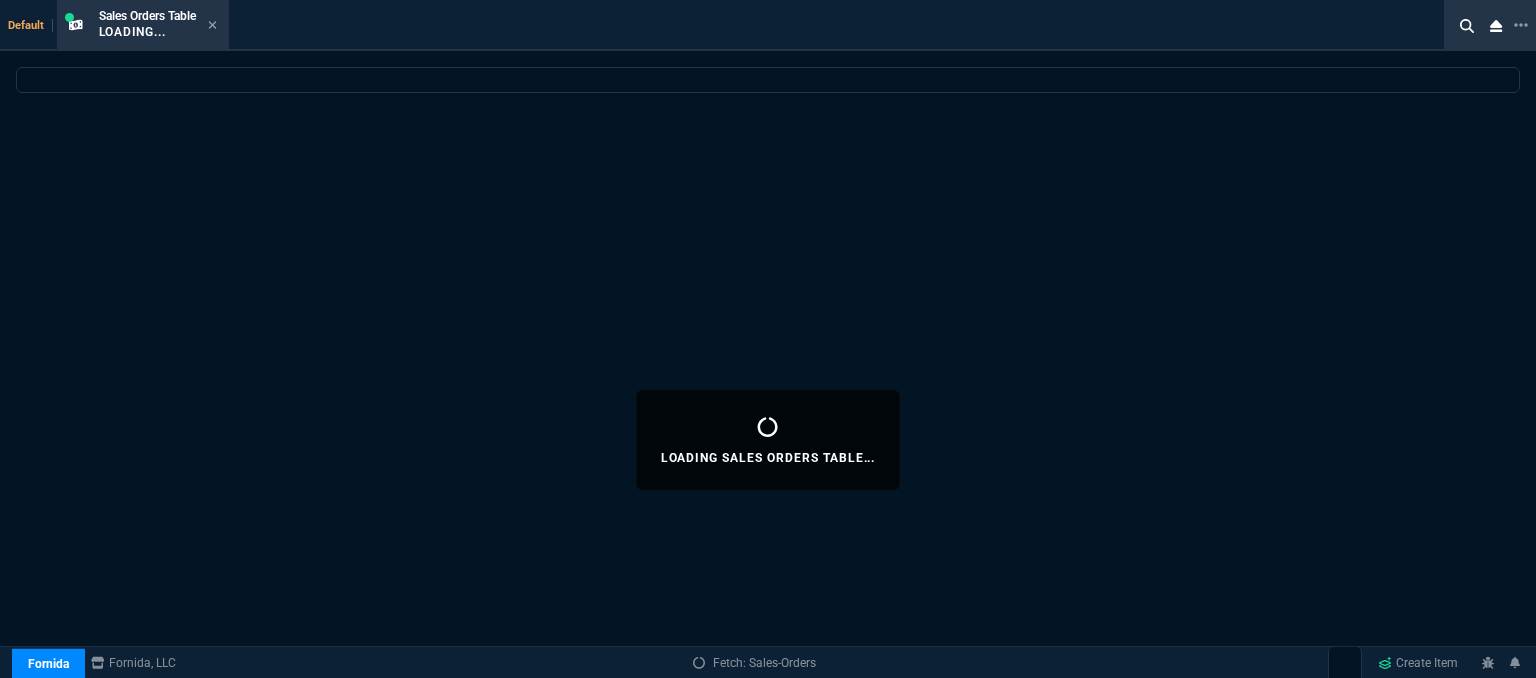 select 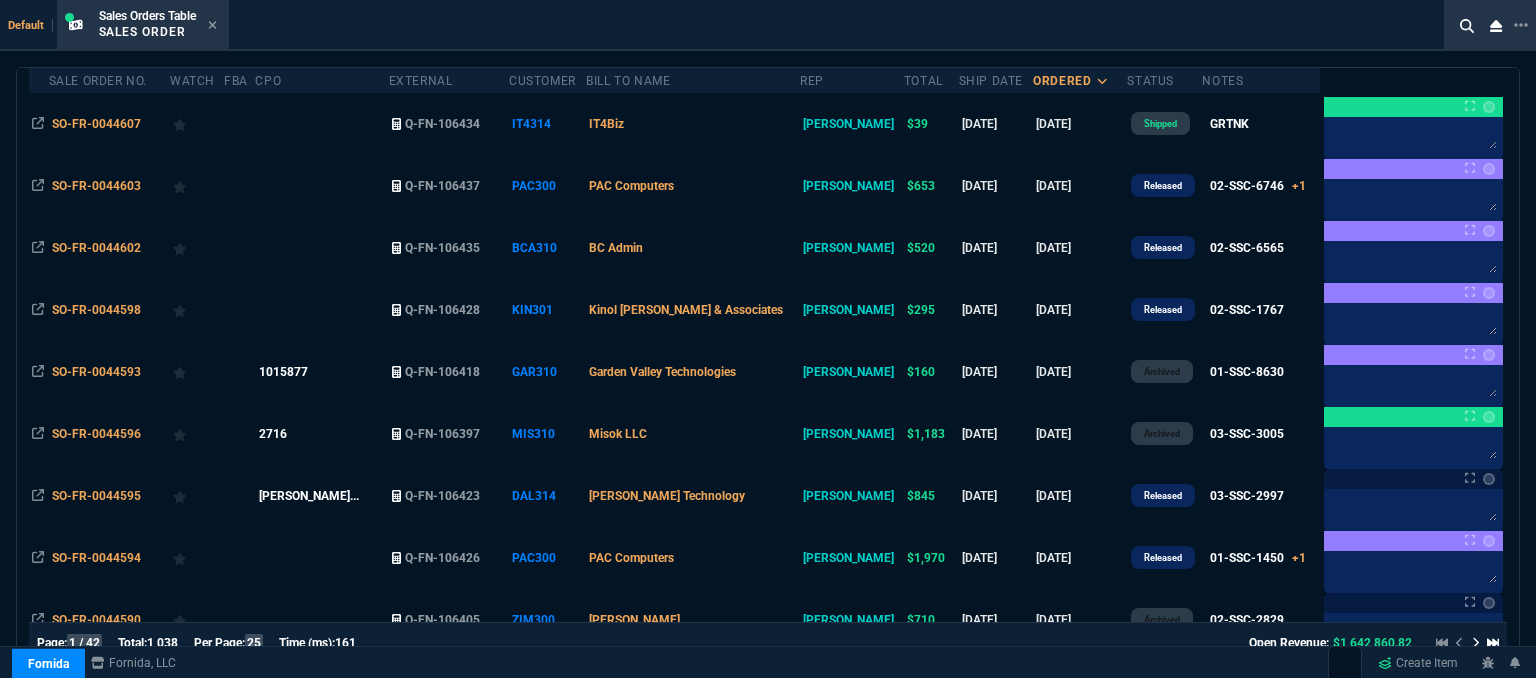 scroll, scrollTop: 300, scrollLeft: 0, axis: vertical 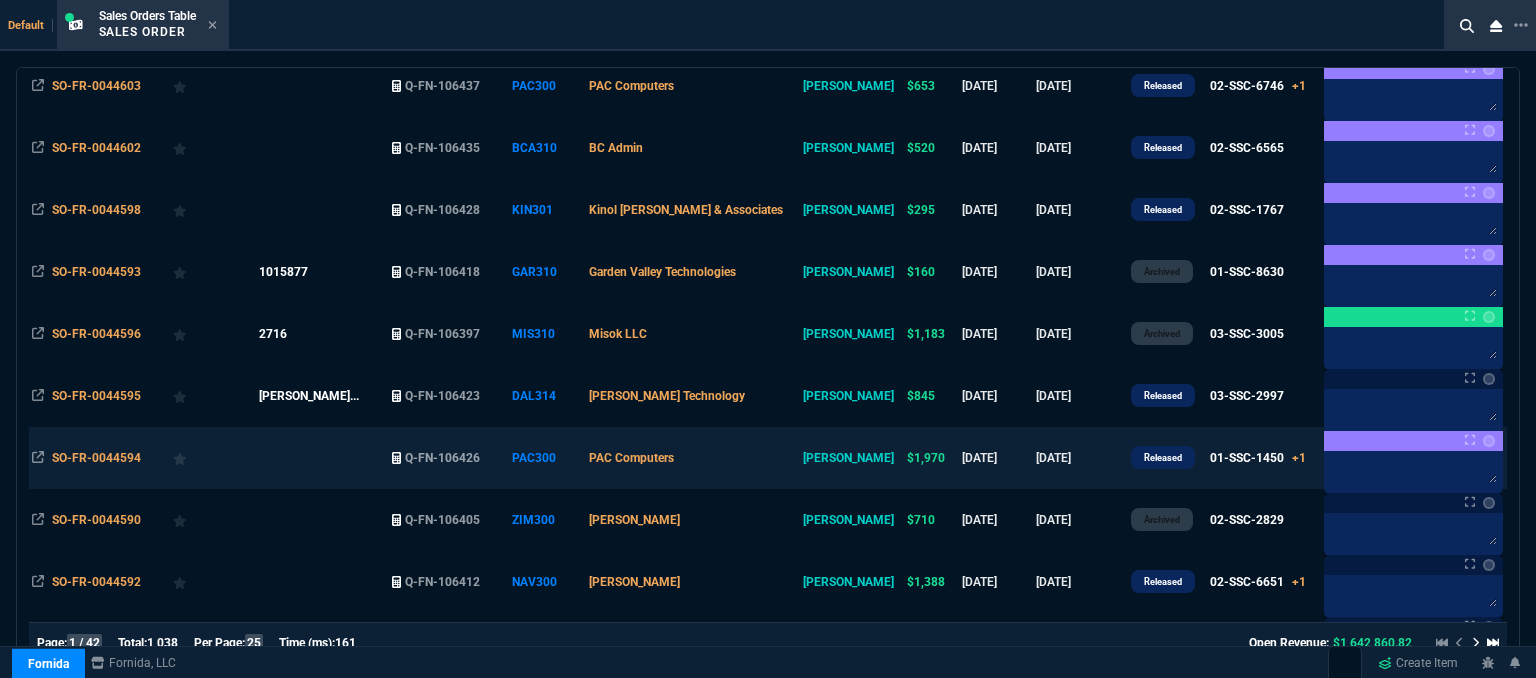 click on "[DATE]" at bounding box center (1080, 458) 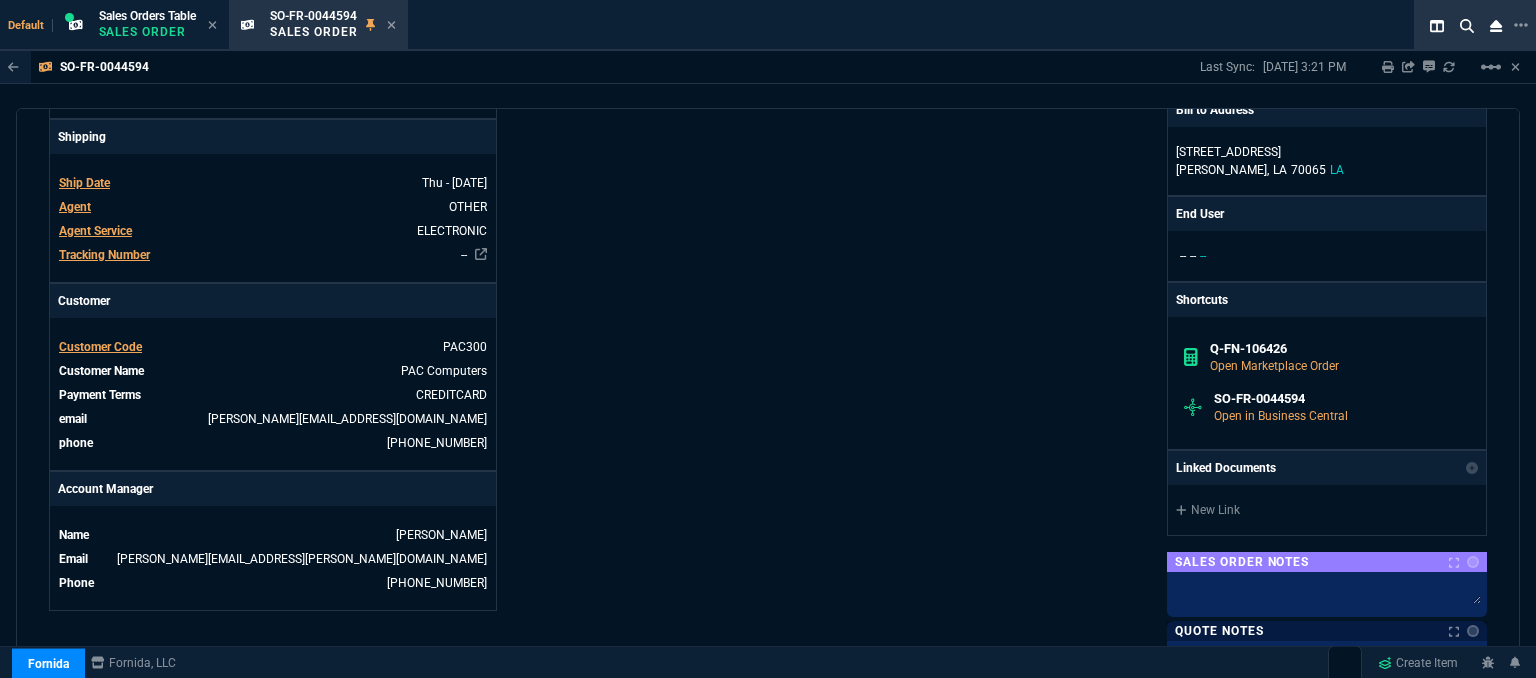 scroll, scrollTop: 1000, scrollLeft: 0, axis: vertical 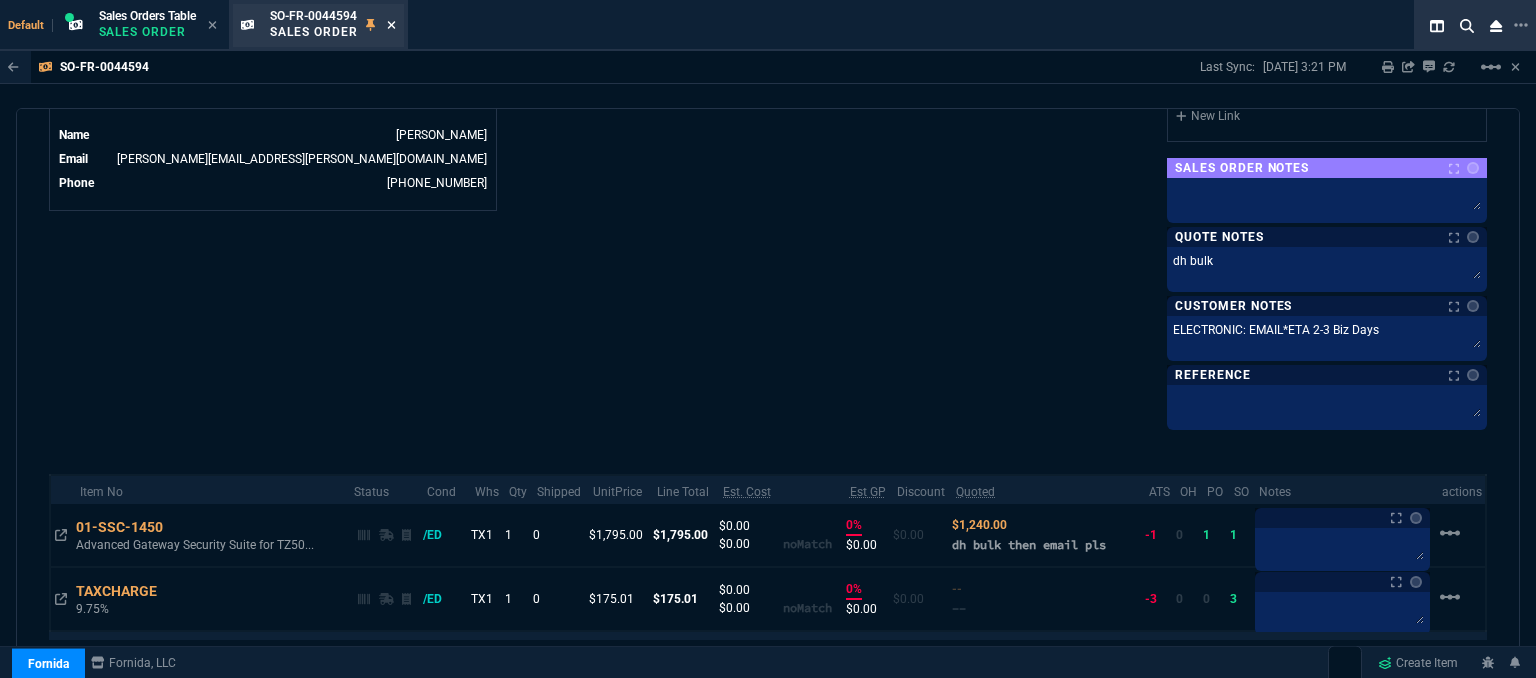 click 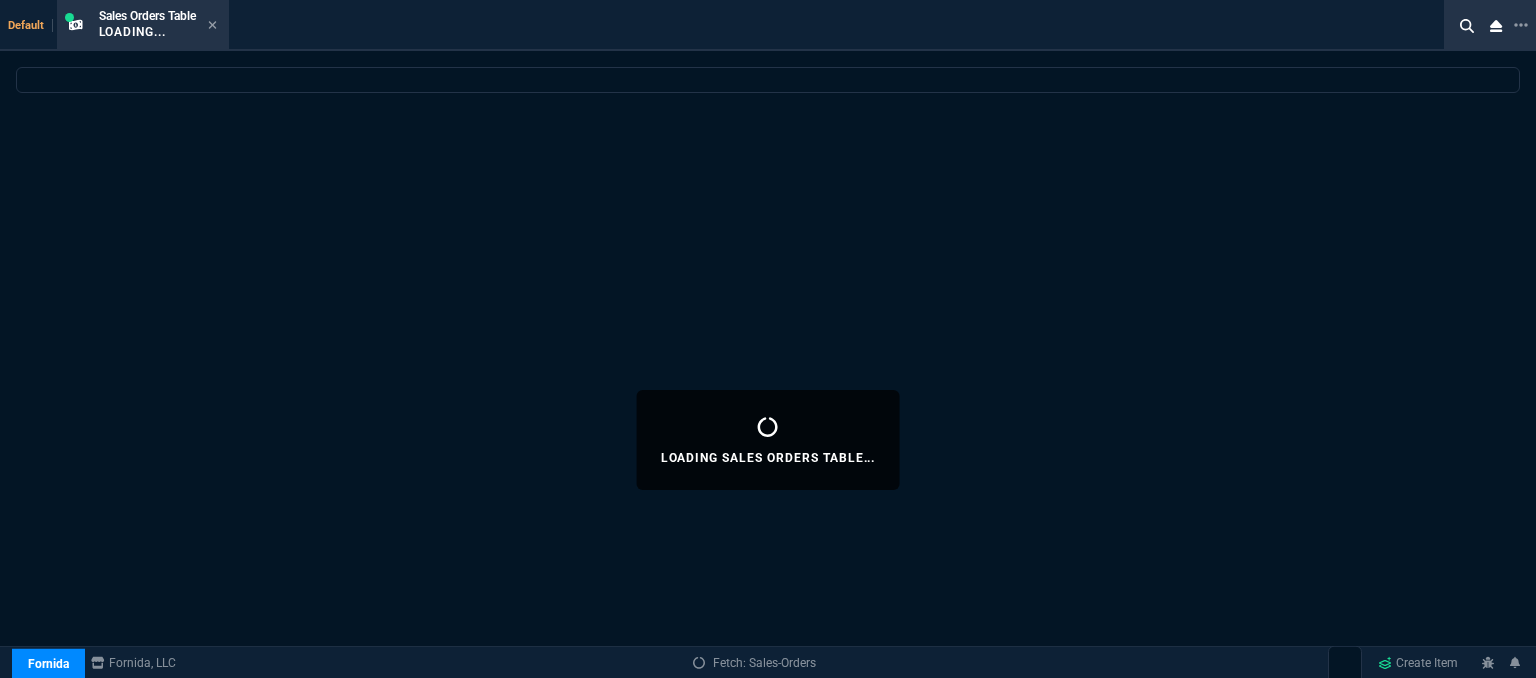 select 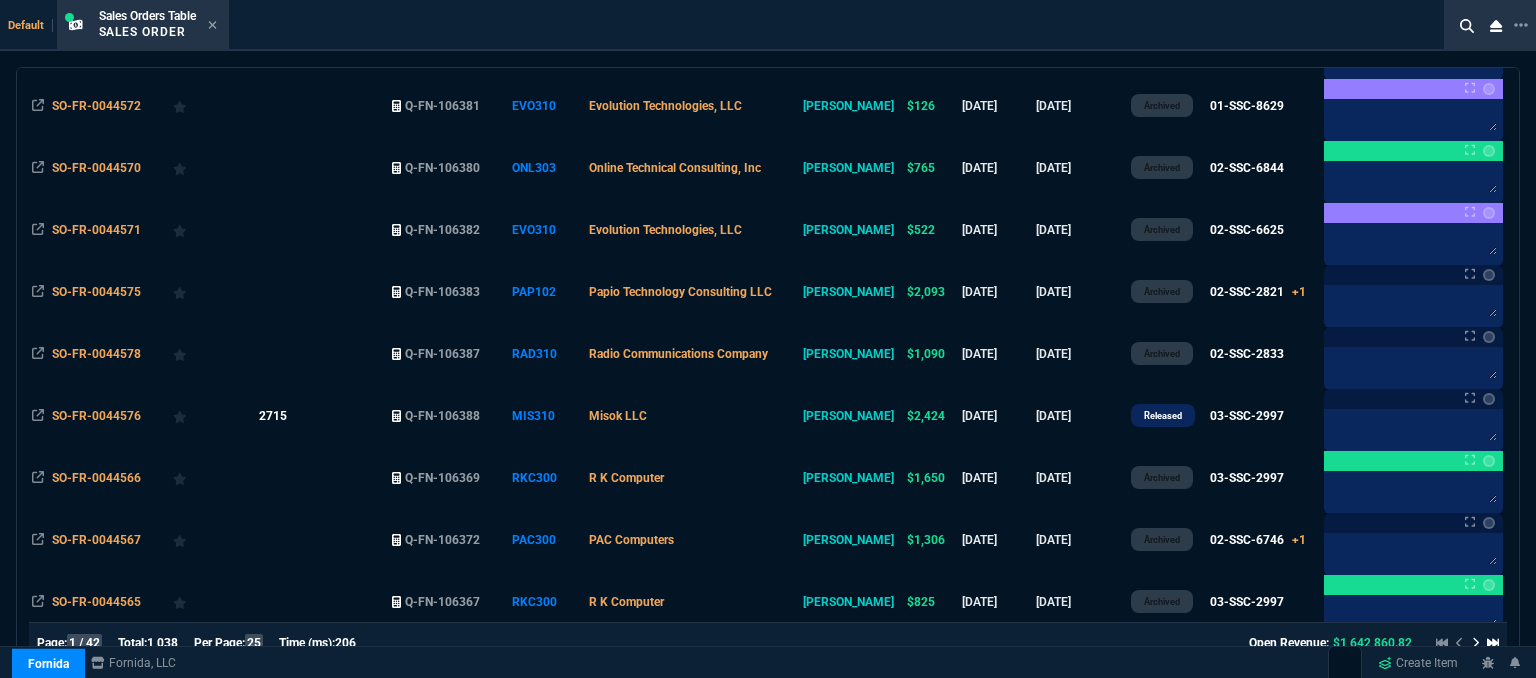 scroll, scrollTop: 1100, scrollLeft: 0, axis: vertical 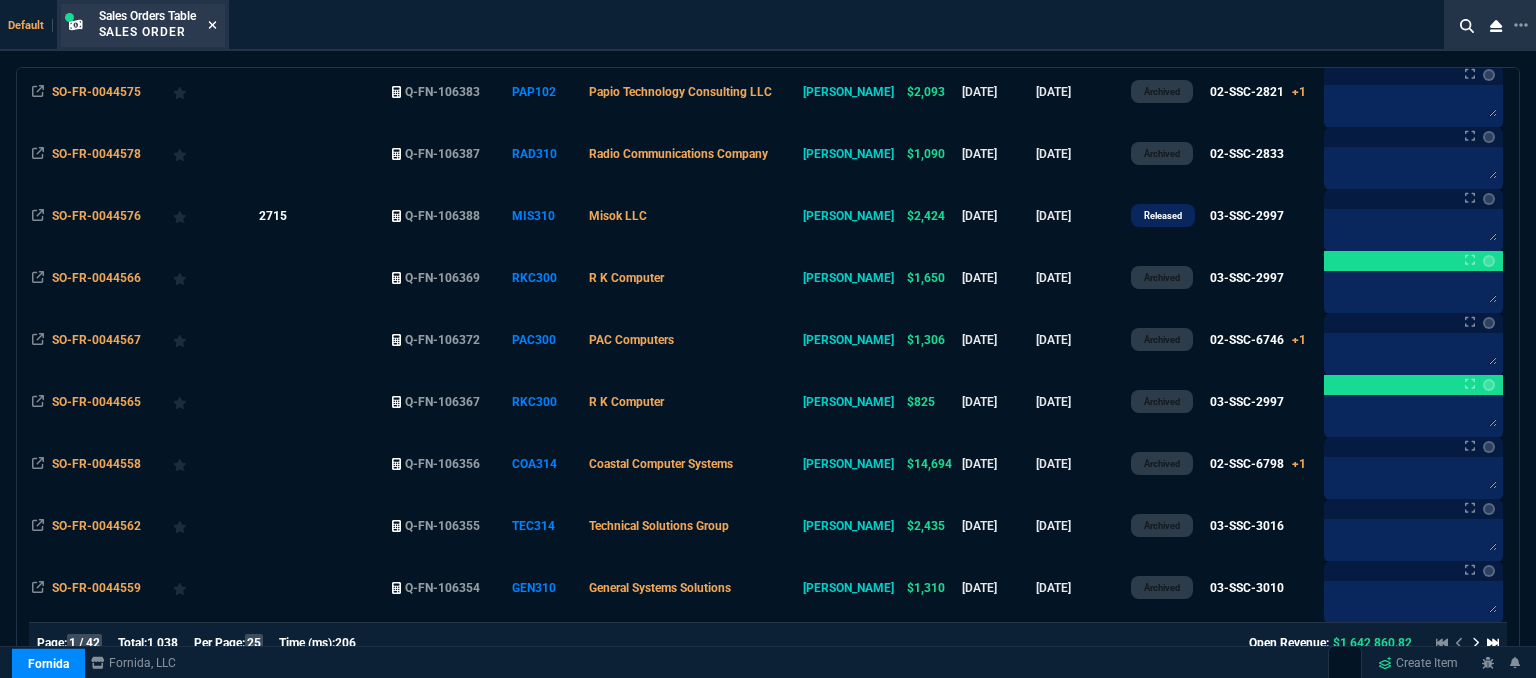 click 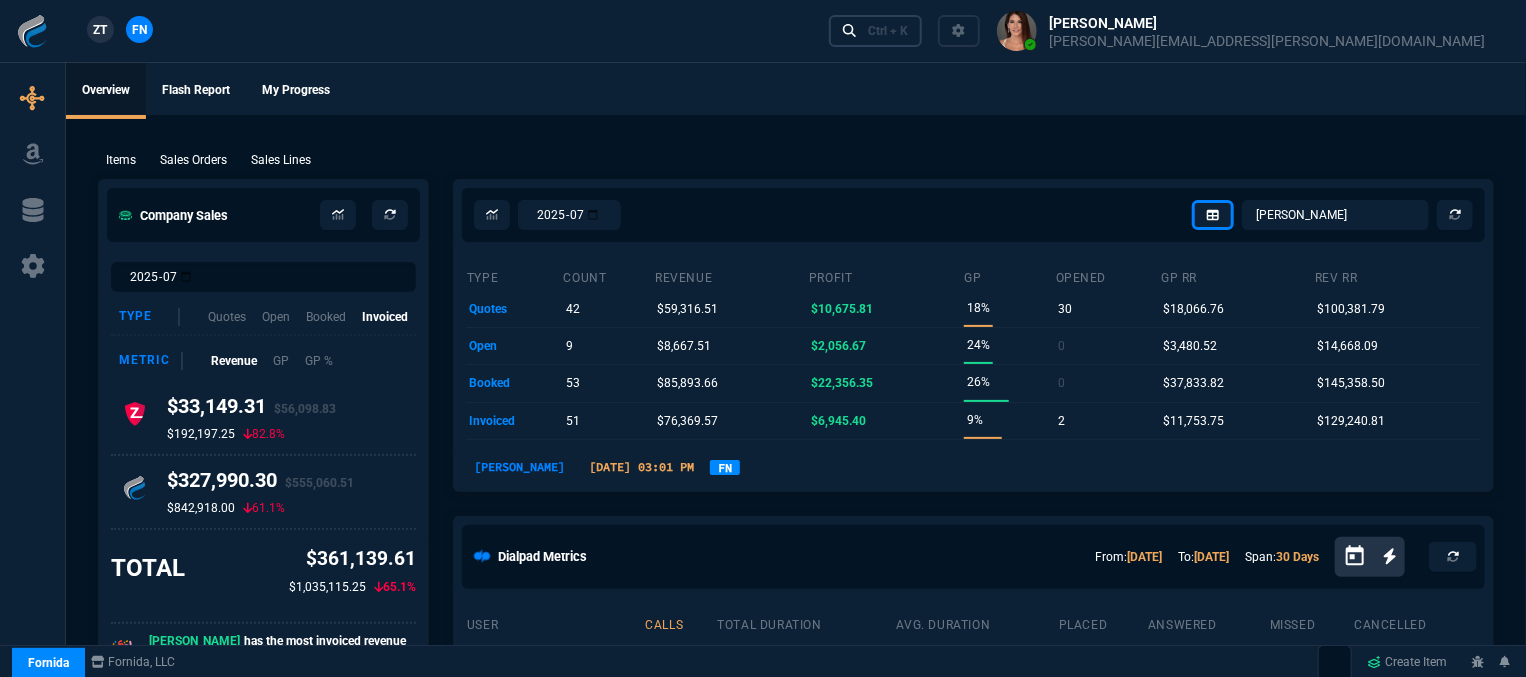 click on "Ctrl + K" at bounding box center (888, 31) 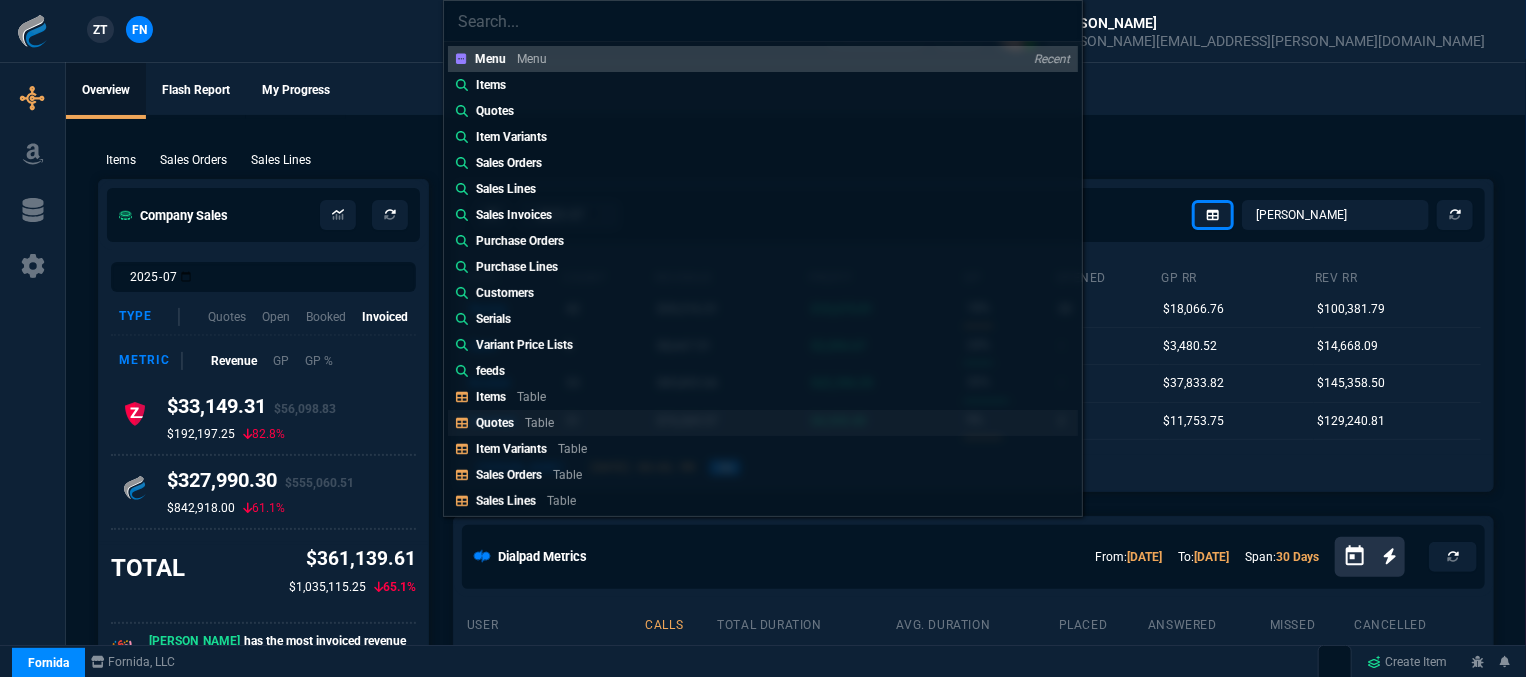 click on "Quotes
Table" at bounding box center [763, 423] 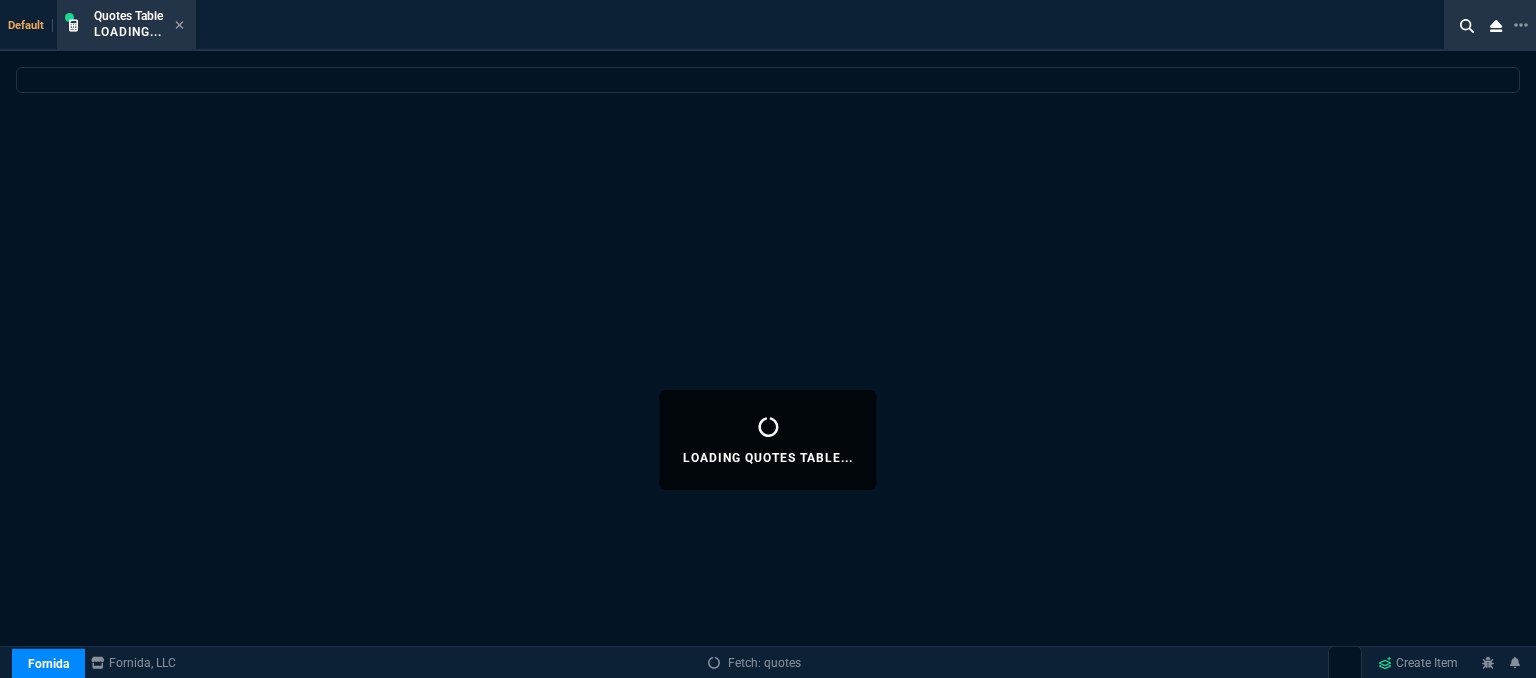 select 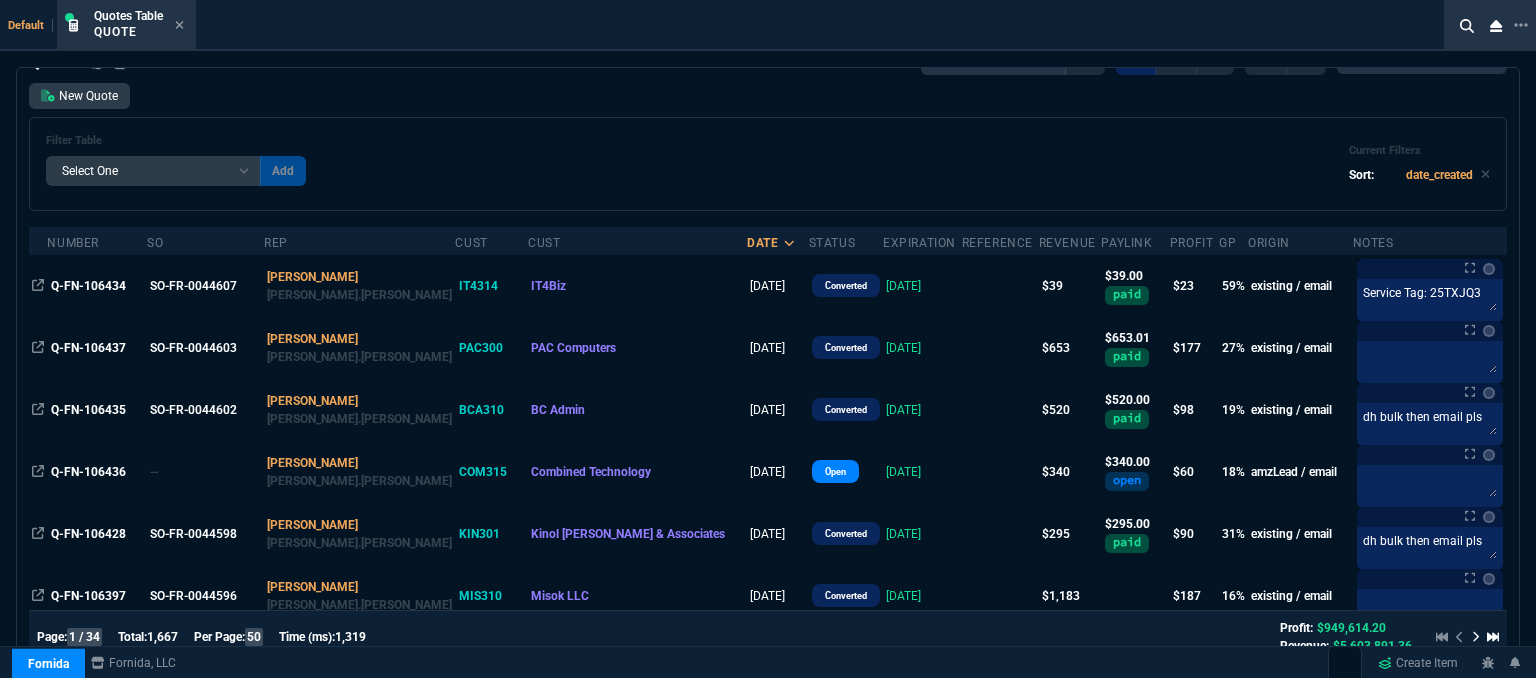 scroll, scrollTop: 0, scrollLeft: 0, axis: both 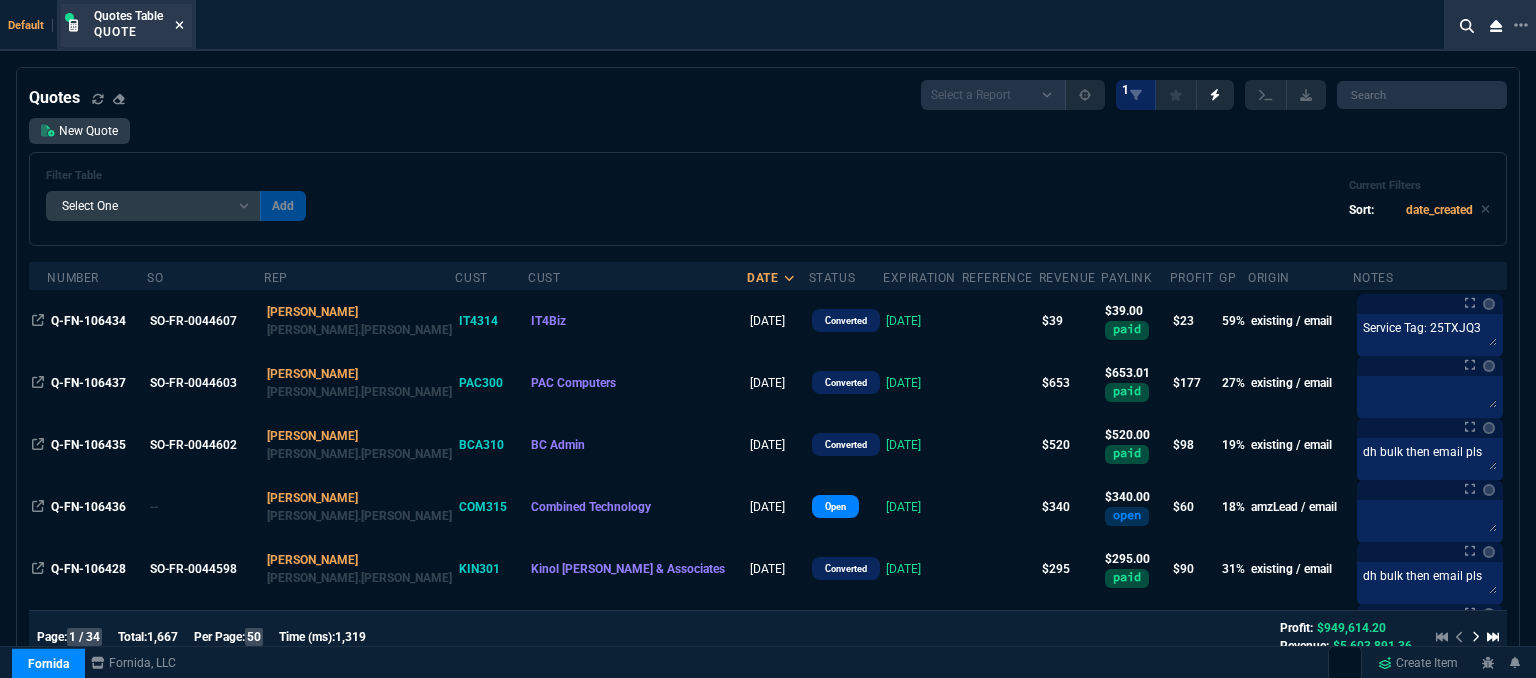 click 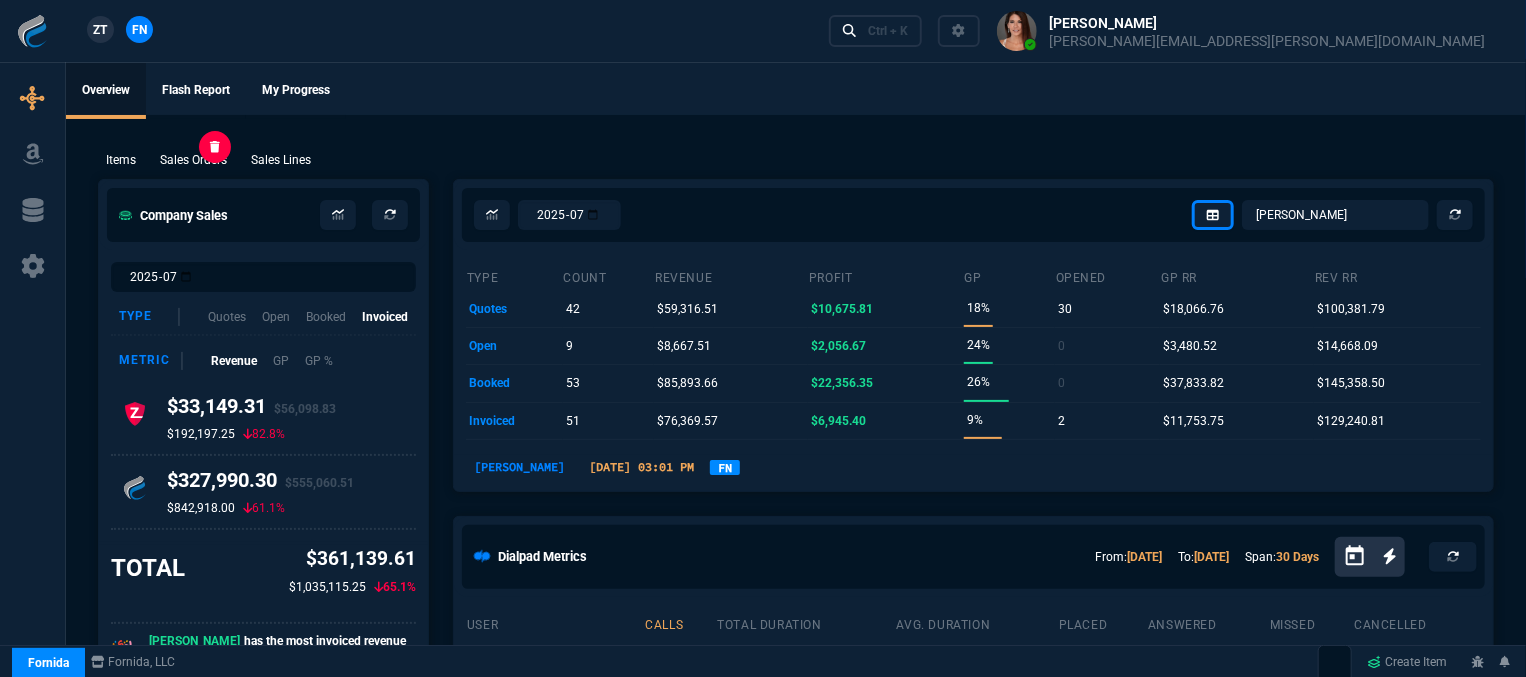 click on "Sales Orders" at bounding box center (193, 160) 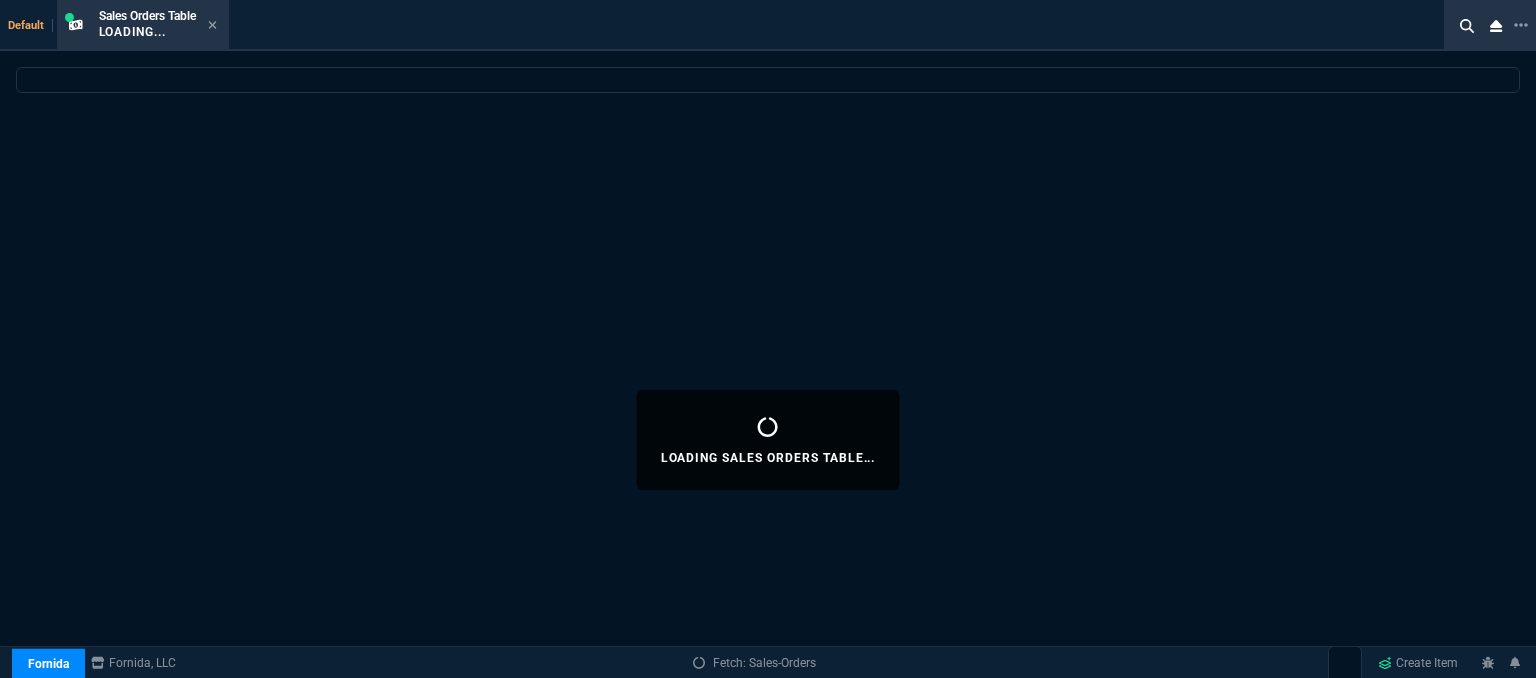 select 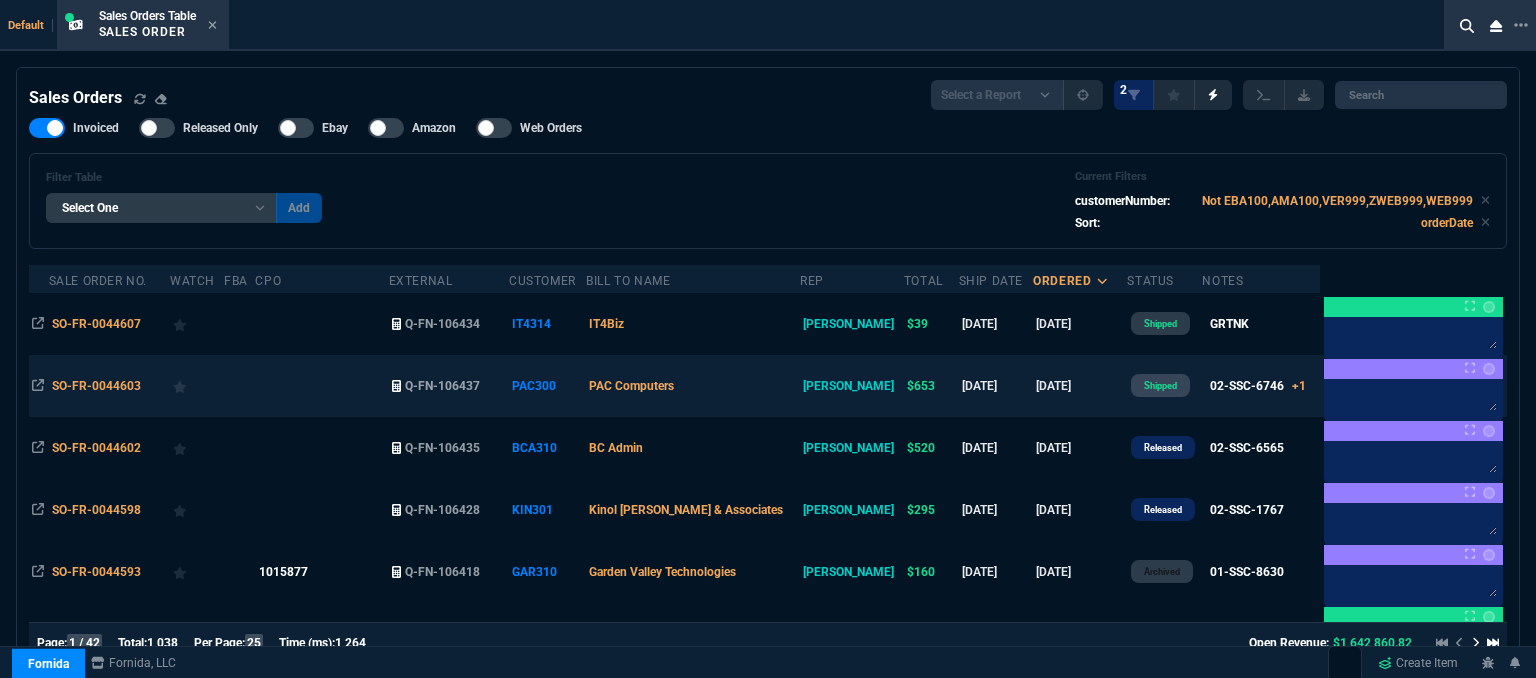 click on "PAC Computers" at bounding box center (693, 386) 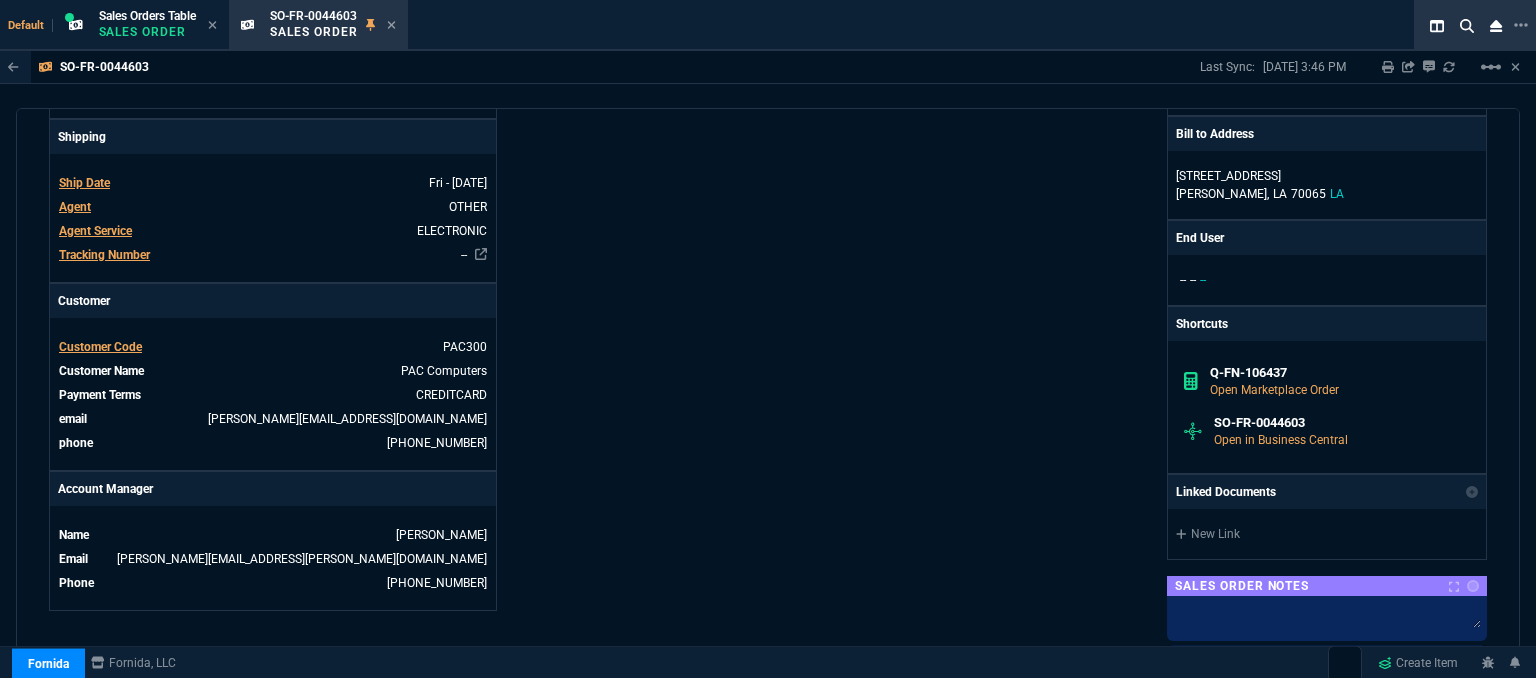 scroll, scrollTop: 1155, scrollLeft: 0, axis: vertical 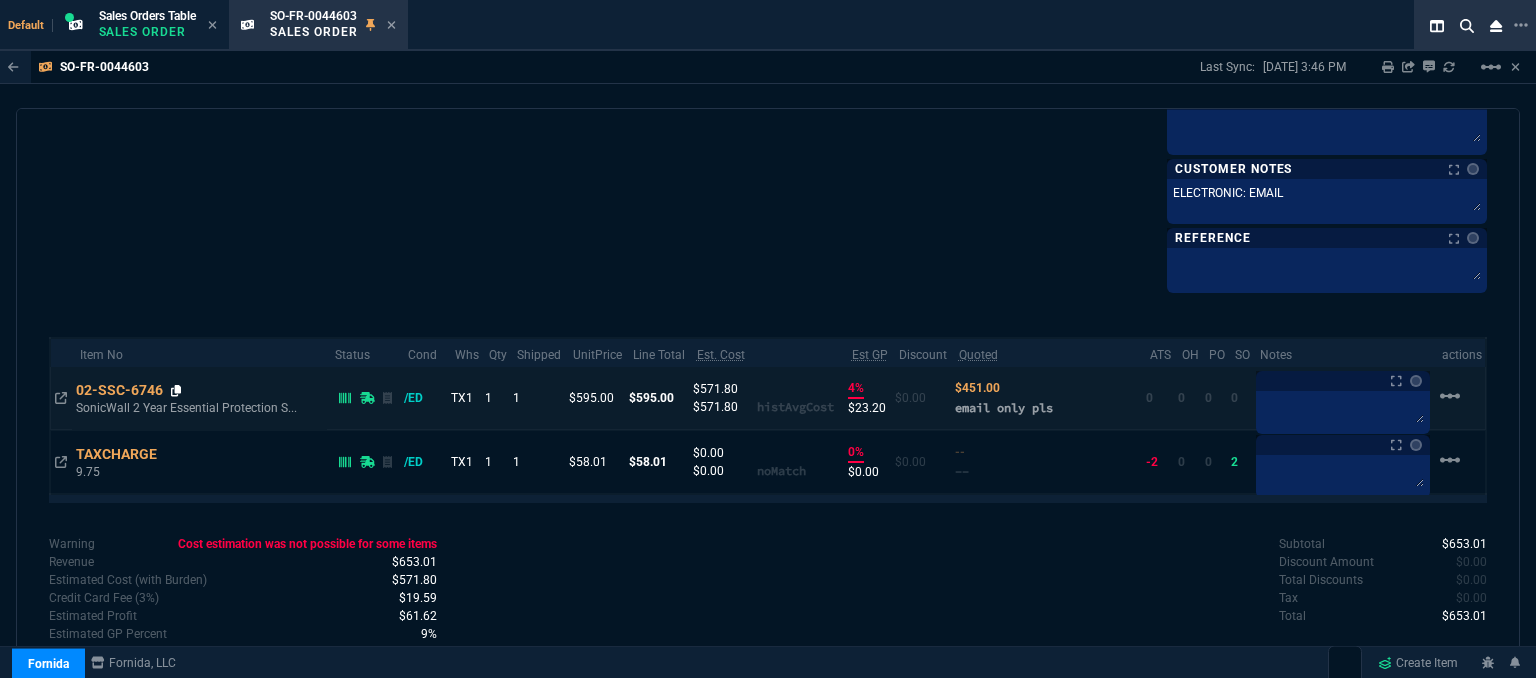 click 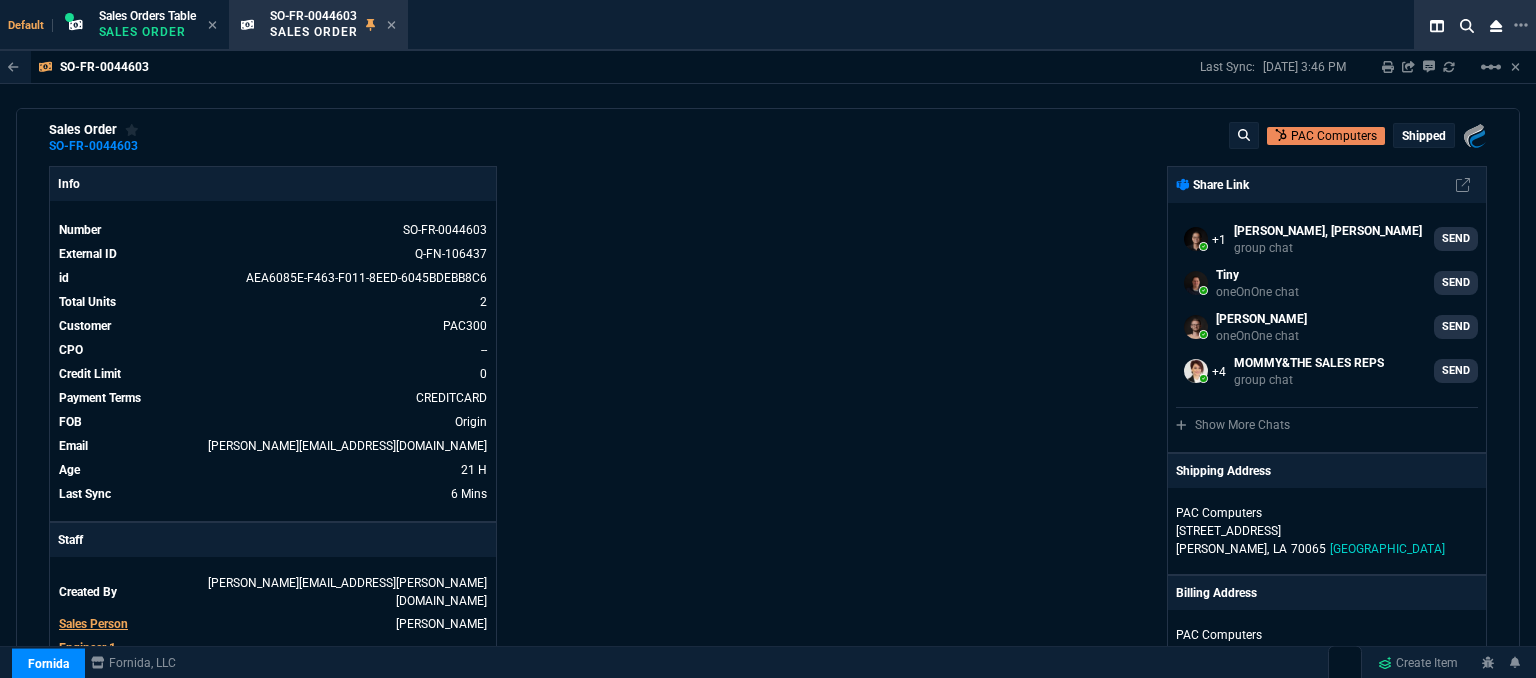 scroll, scrollTop: 0, scrollLeft: 0, axis: both 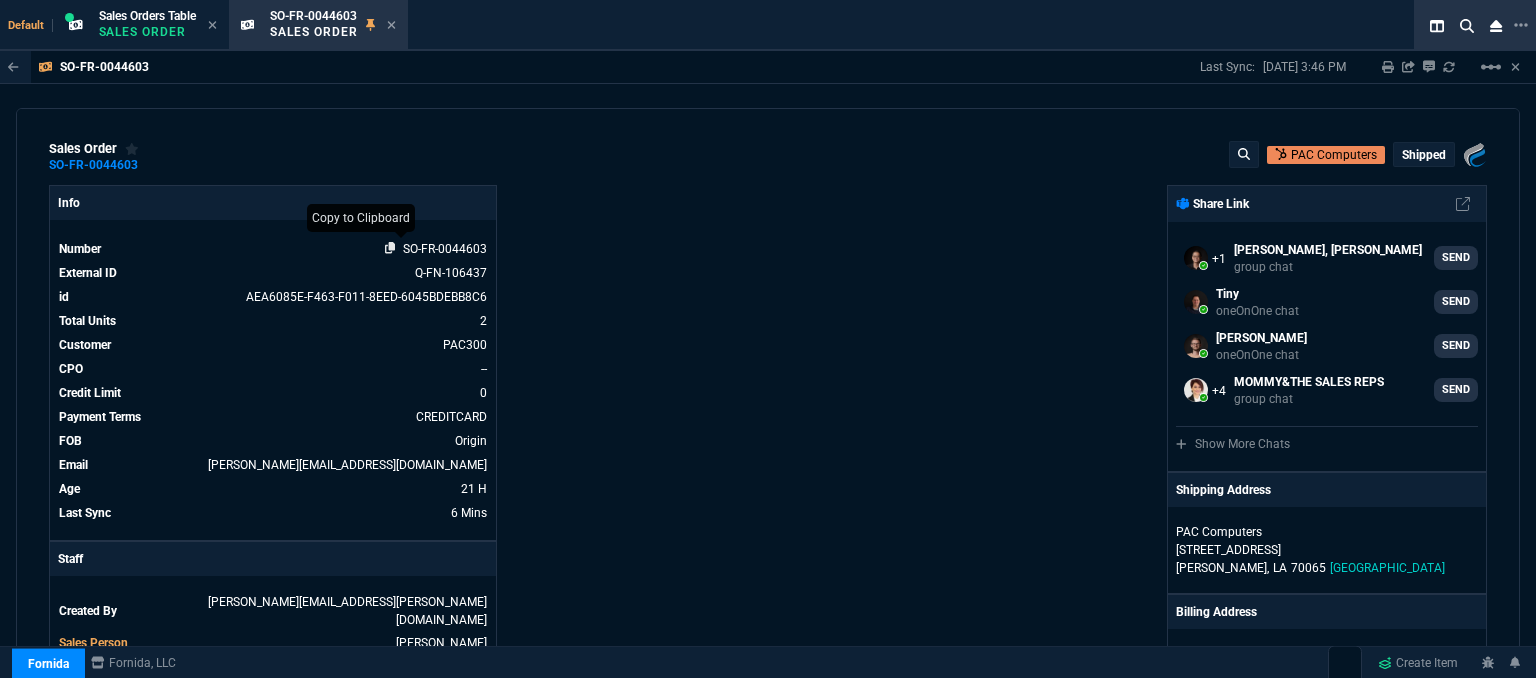 click 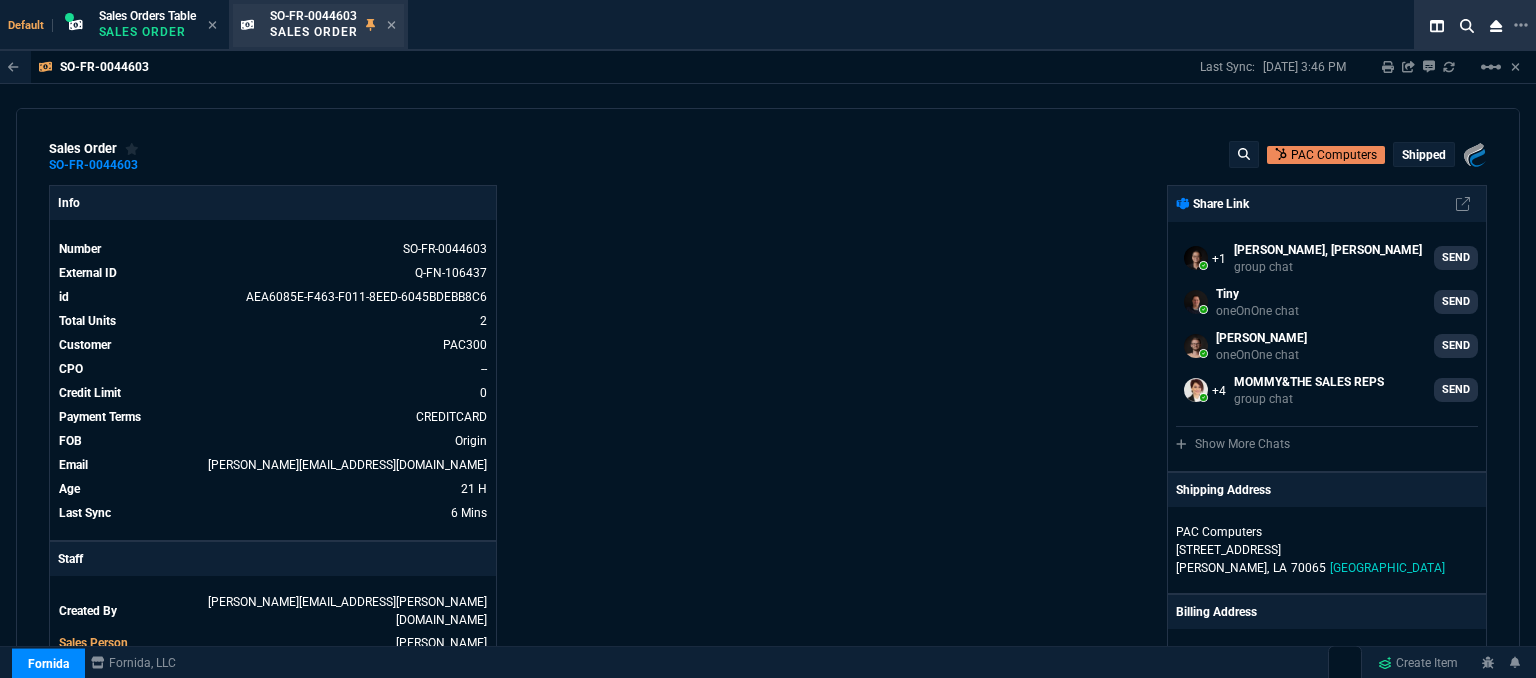 click on "SO-FR-0044603  Sales Order" at bounding box center [333, 25] 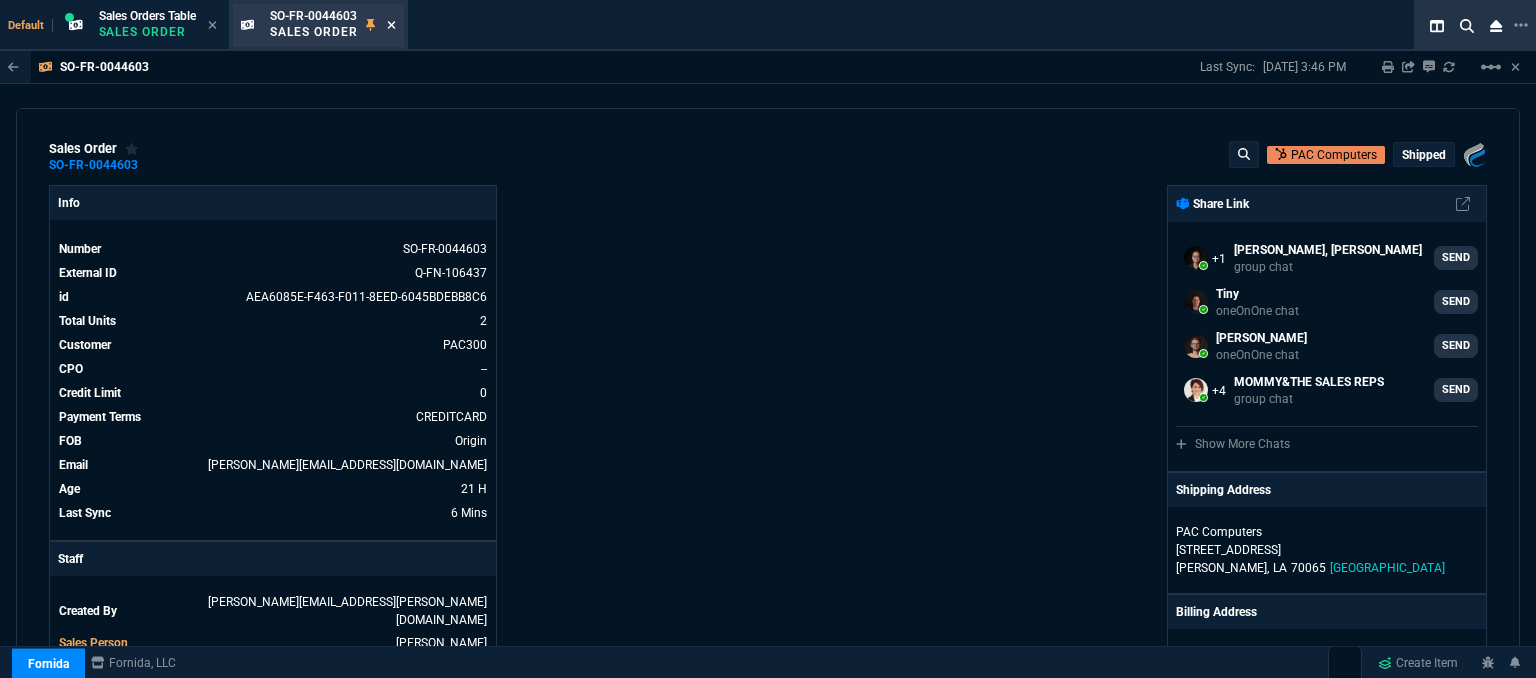 click 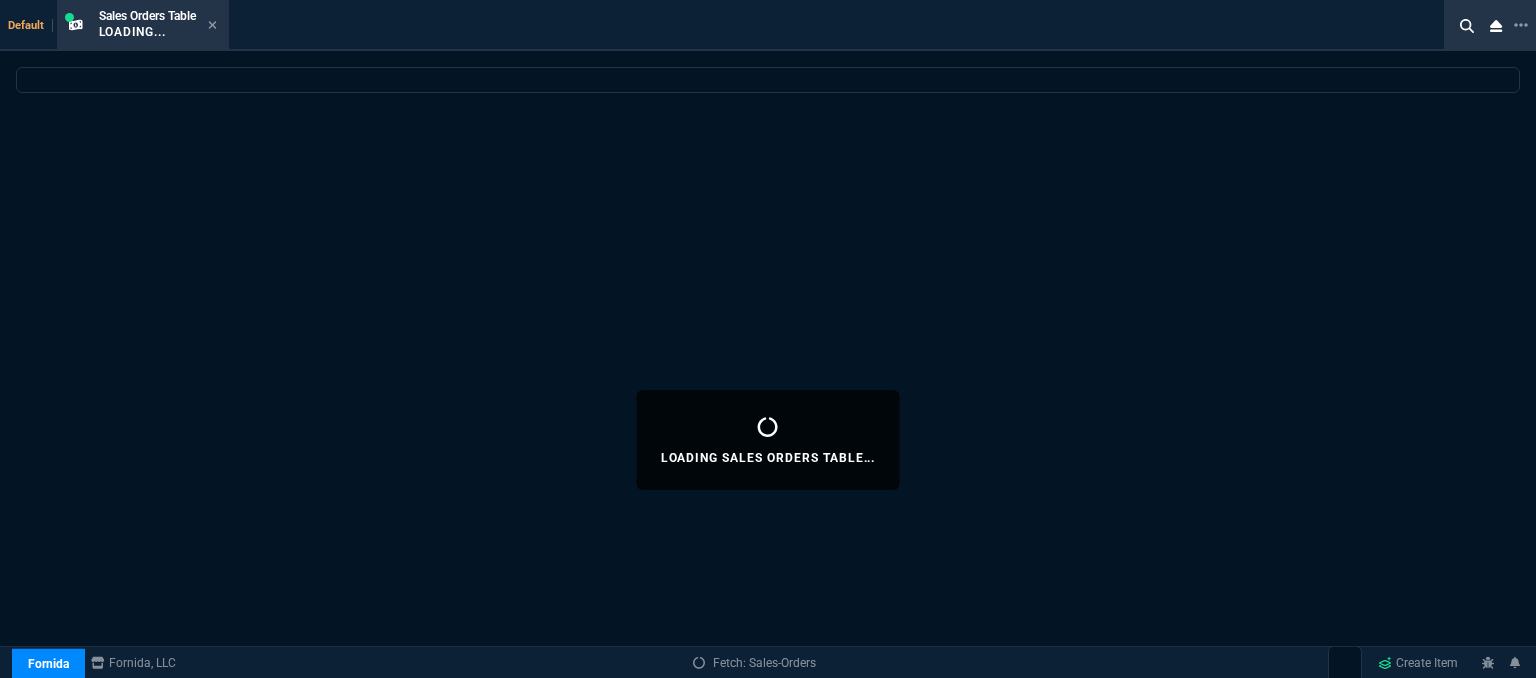 select 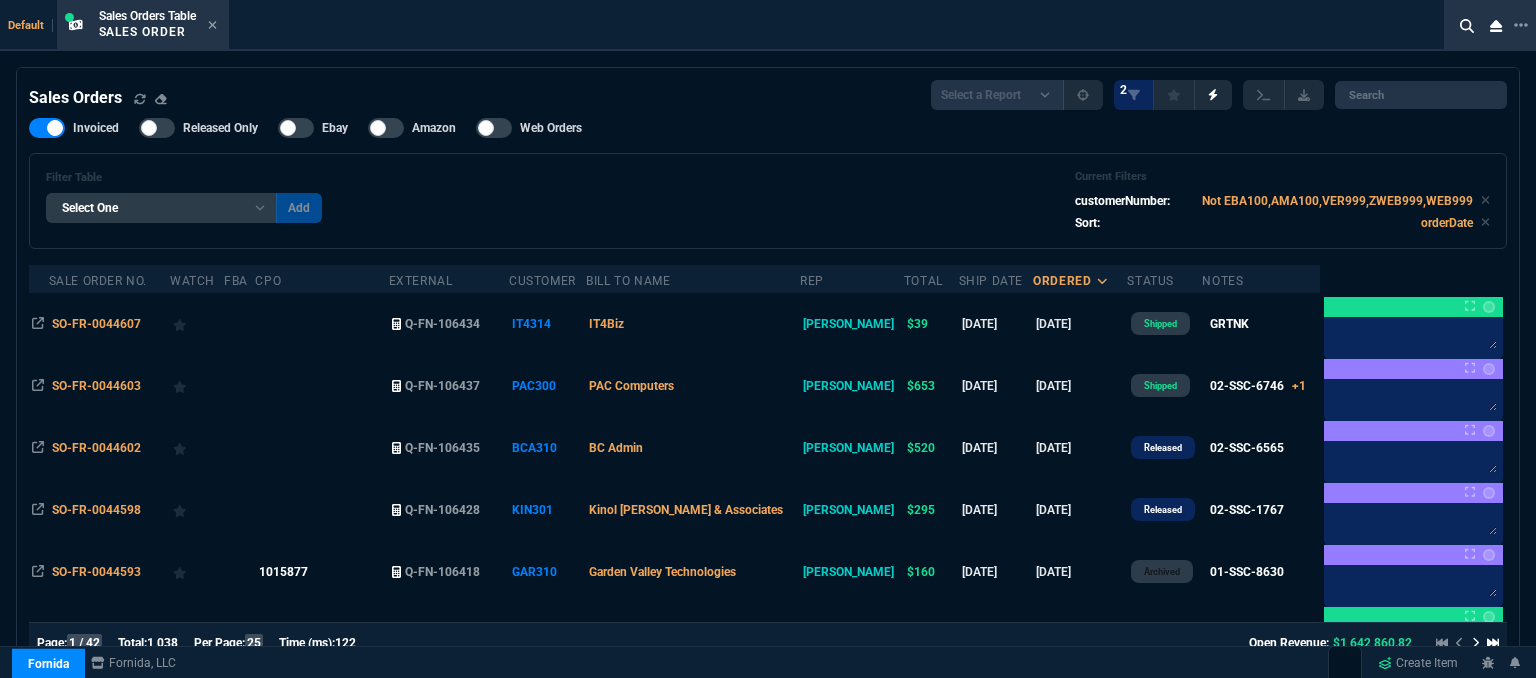 select on "12: [PERSON_NAME]" 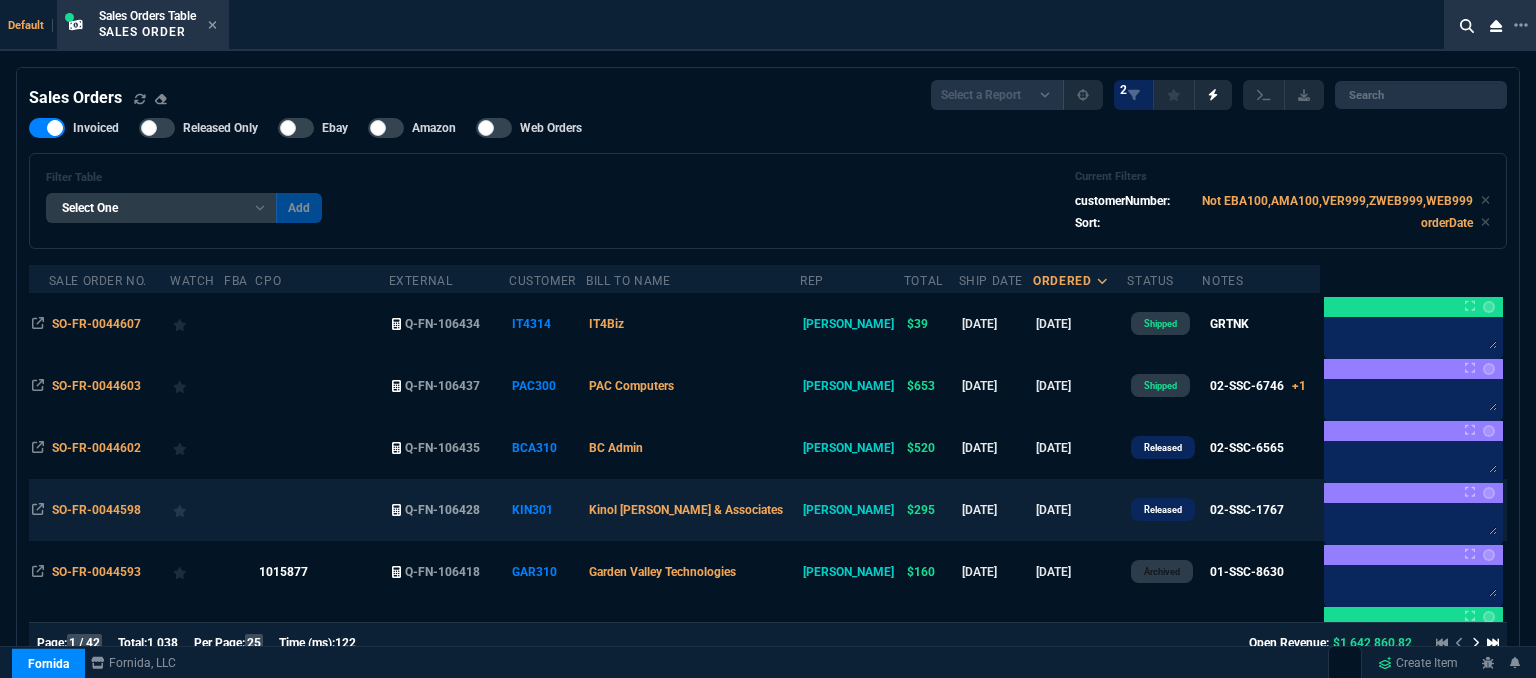scroll, scrollTop: 0, scrollLeft: 0, axis: both 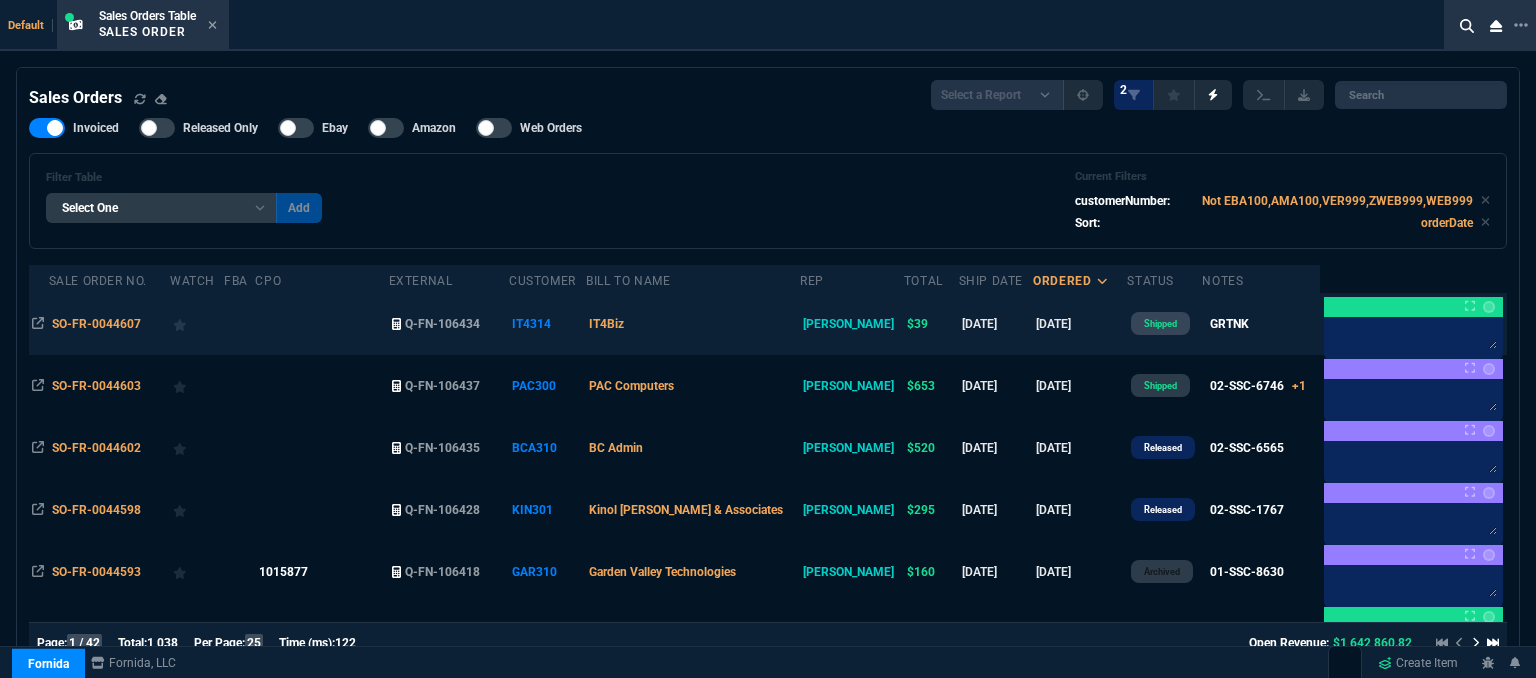 click on "IT4Biz" at bounding box center (693, 324) 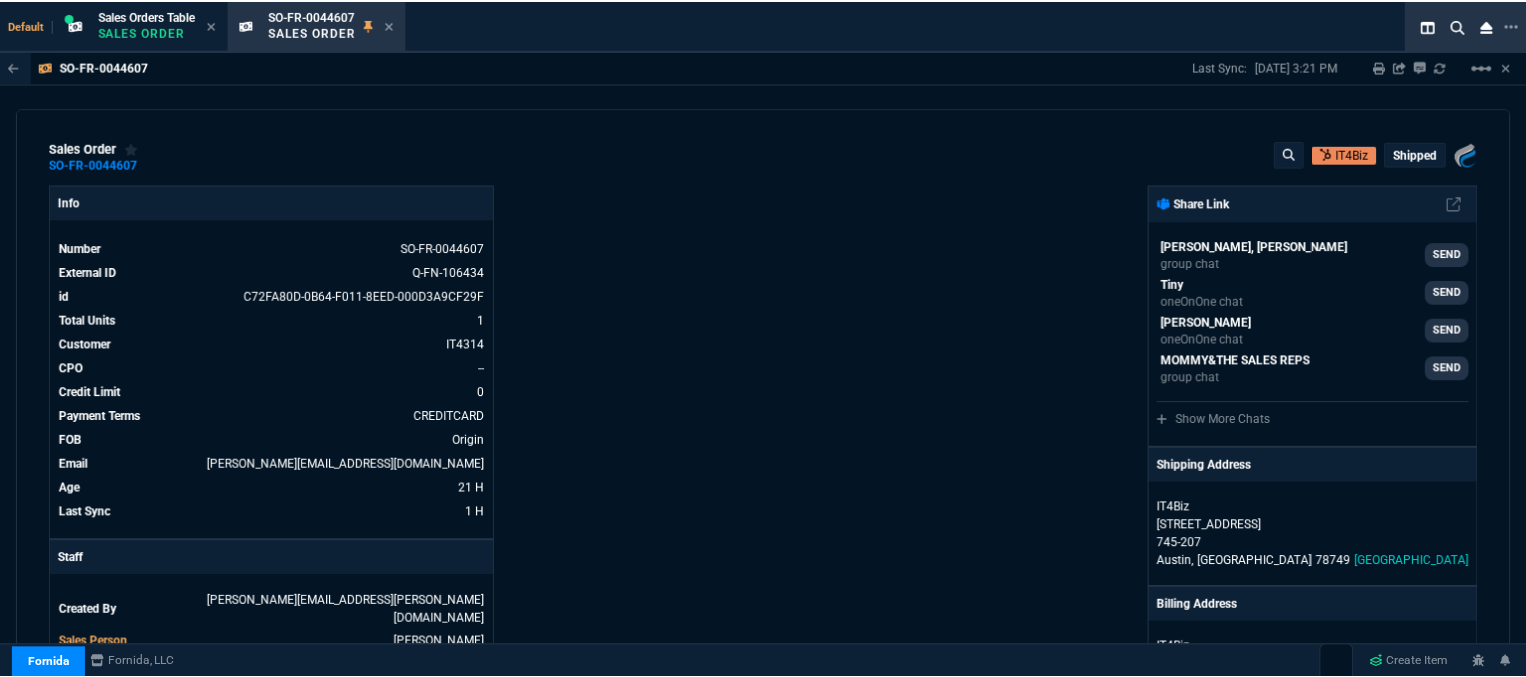 scroll, scrollTop: 400, scrollLeft: 0, axis: vertical 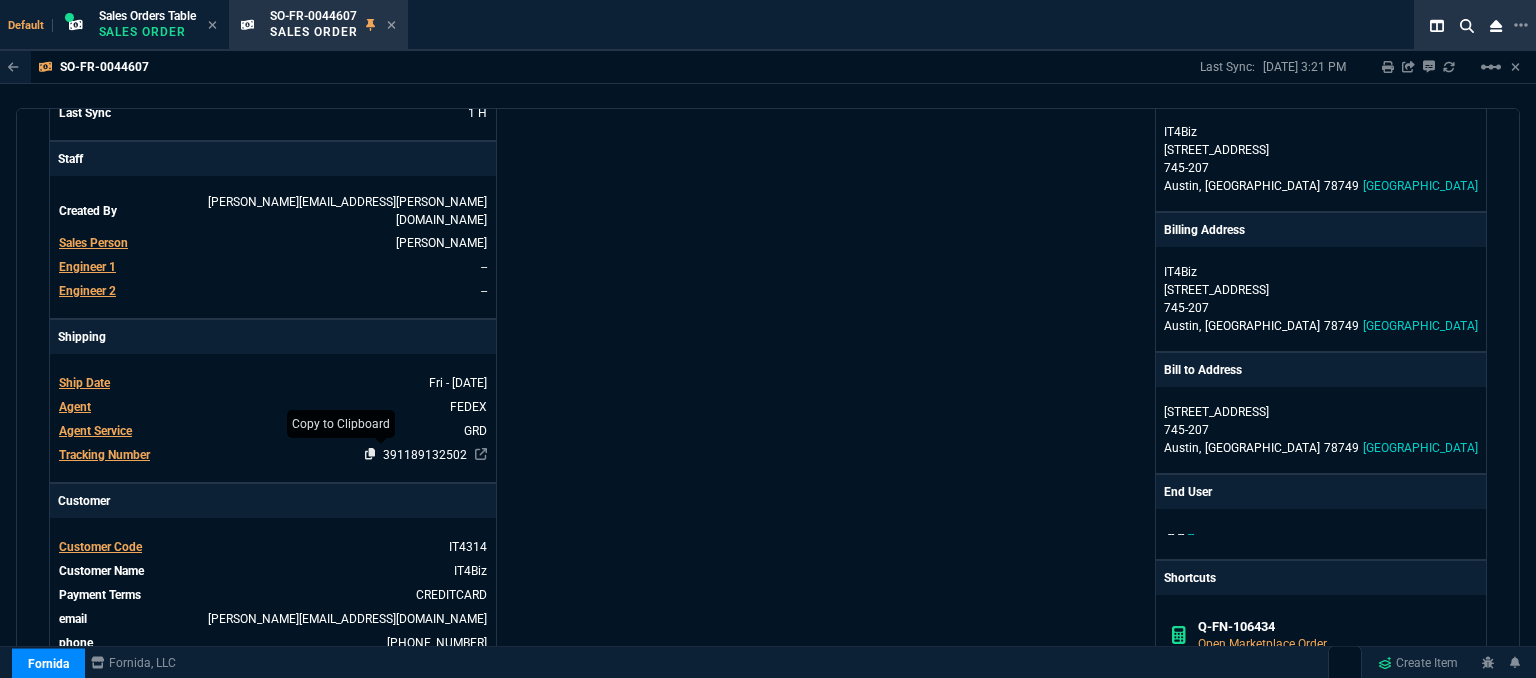 click 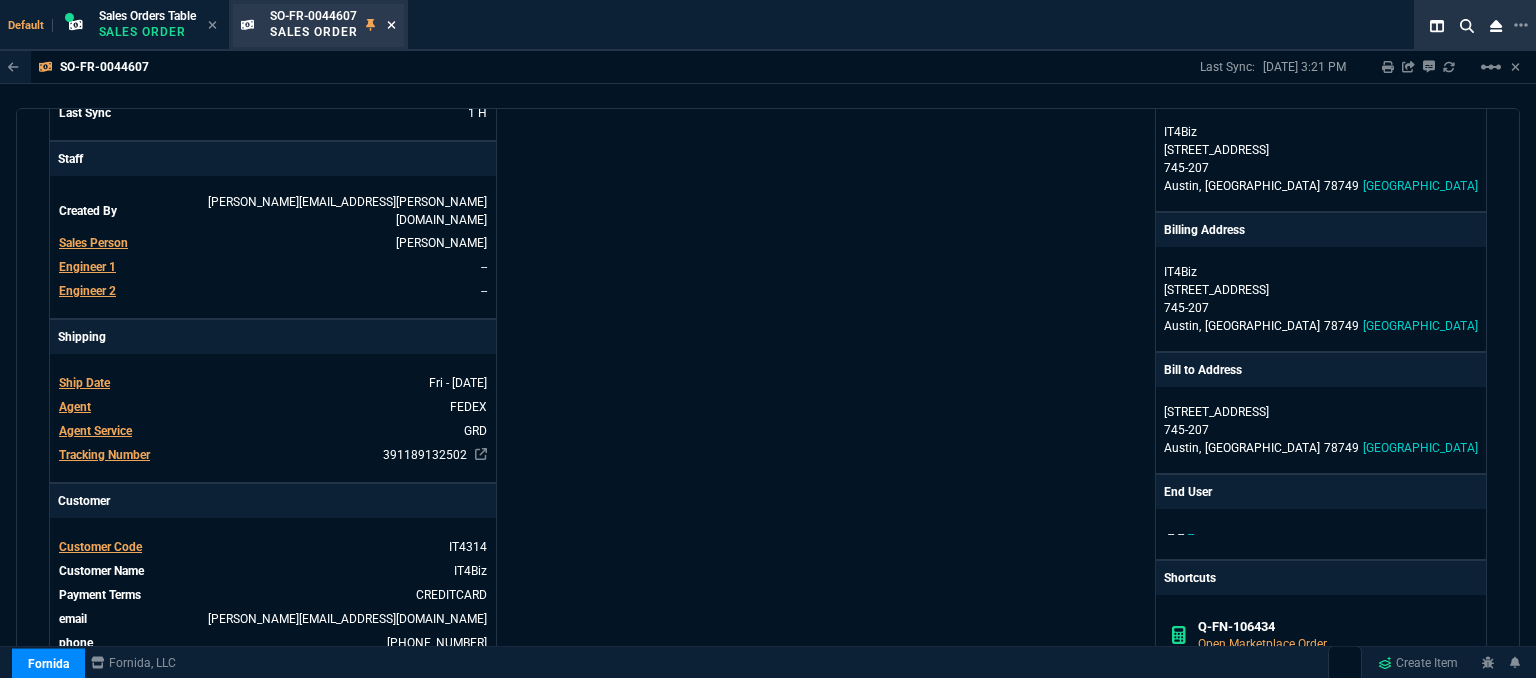 click 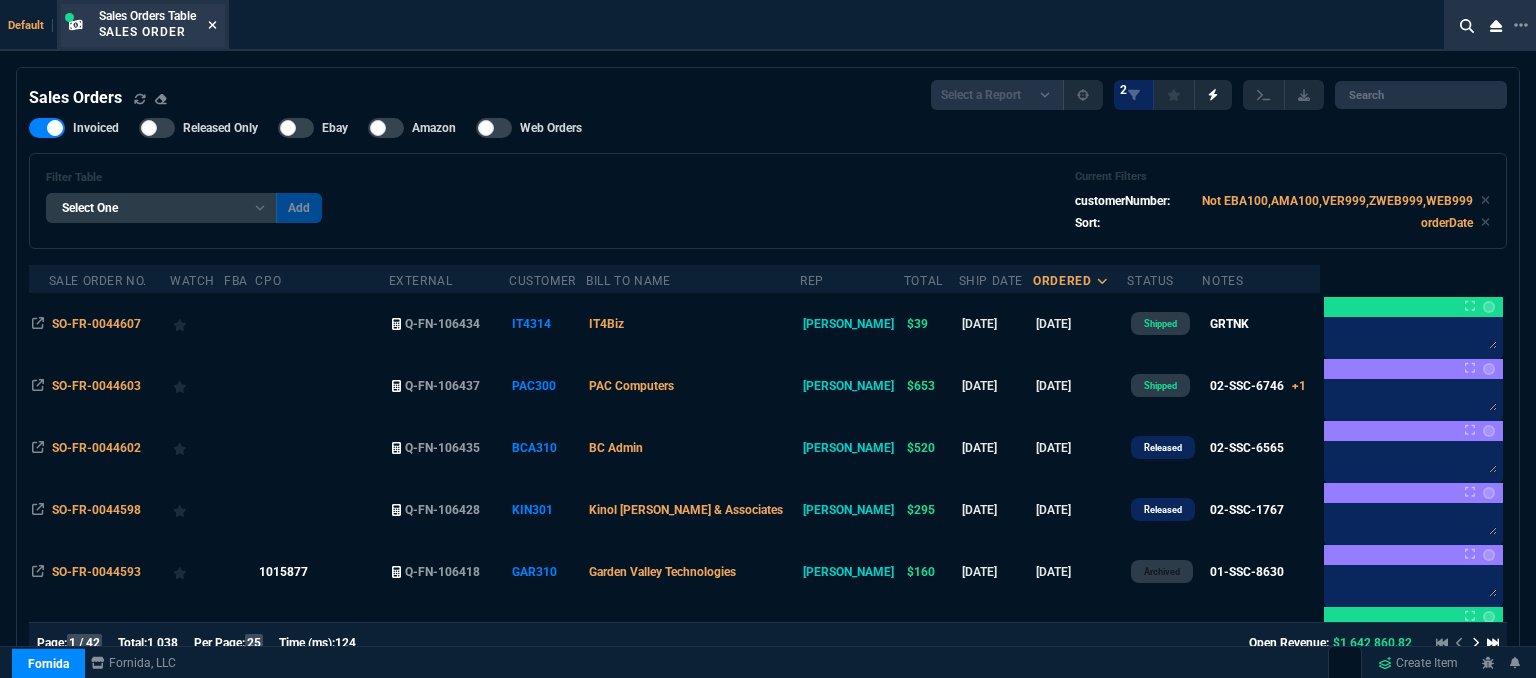 click 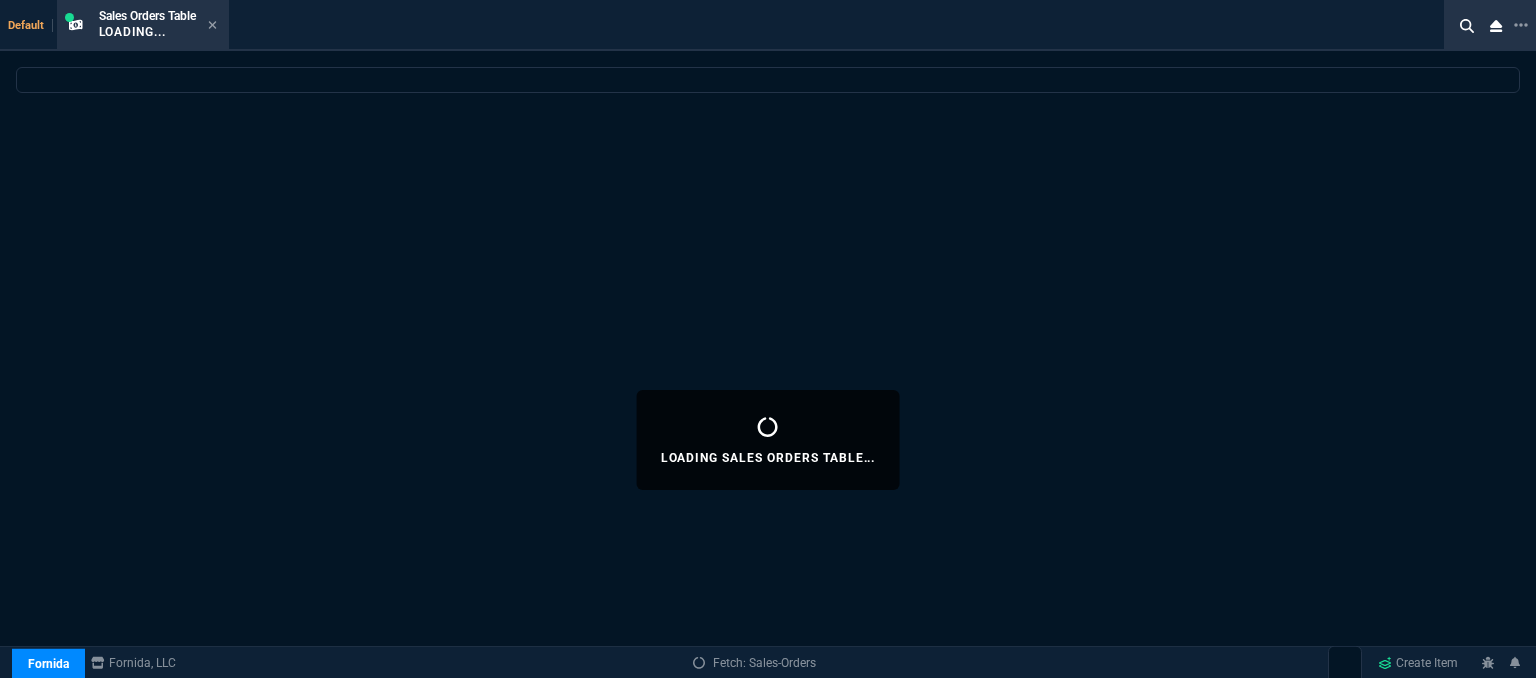 select 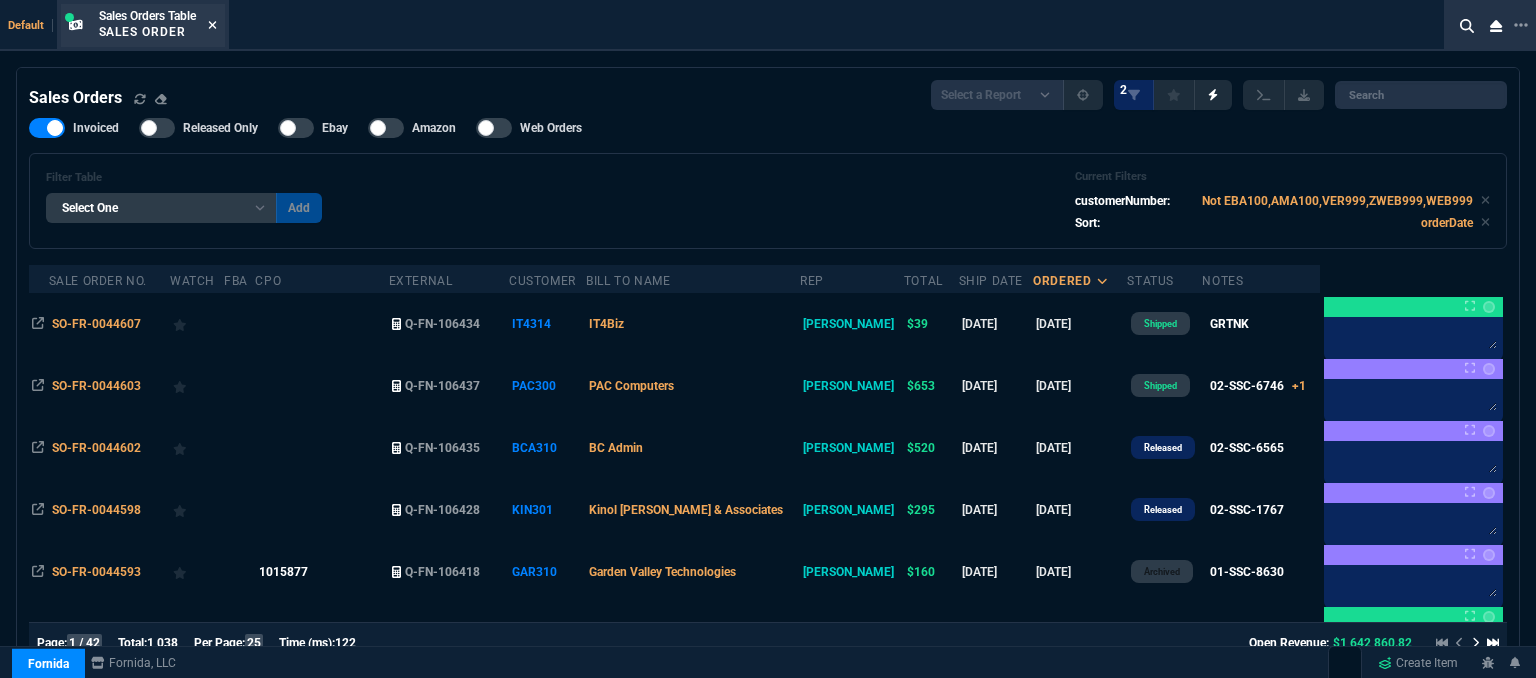 click 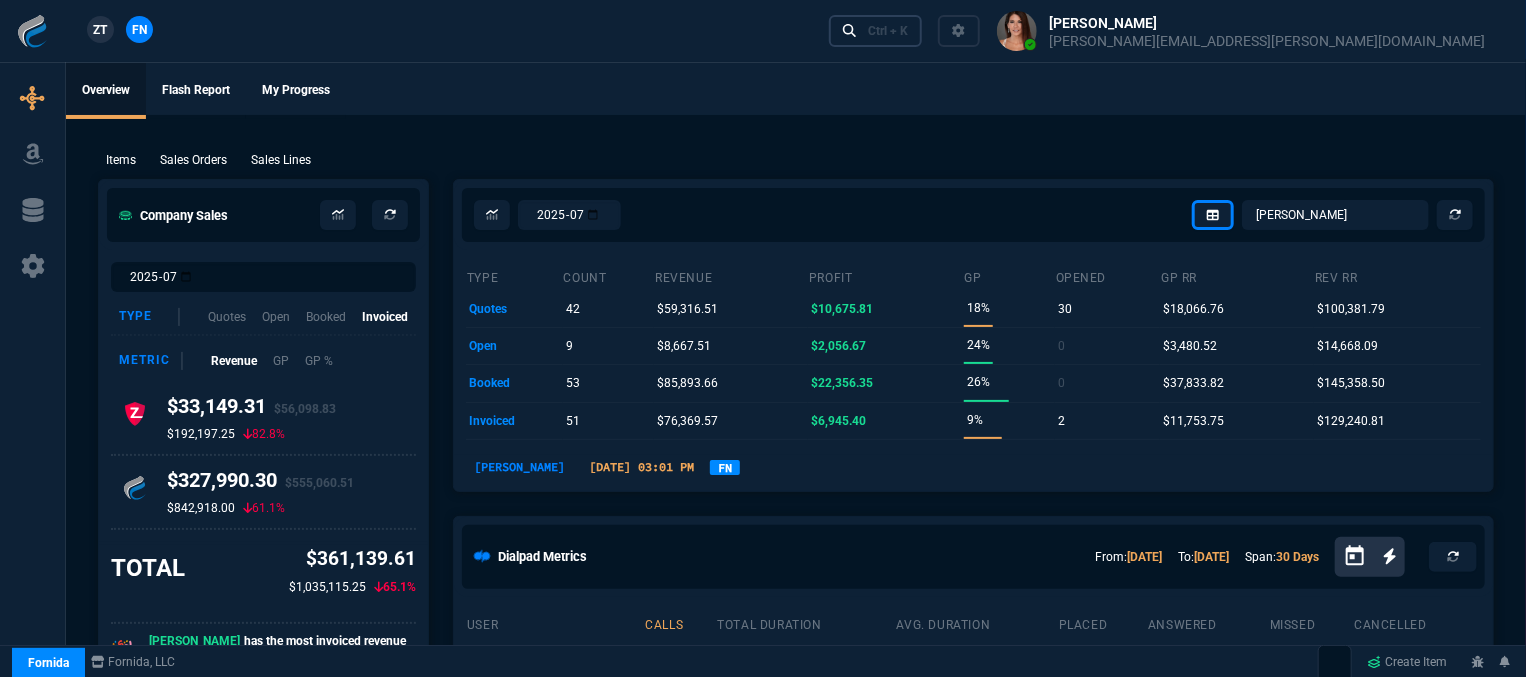 click on "Ctrl + K" at bounding box center (888, 31) 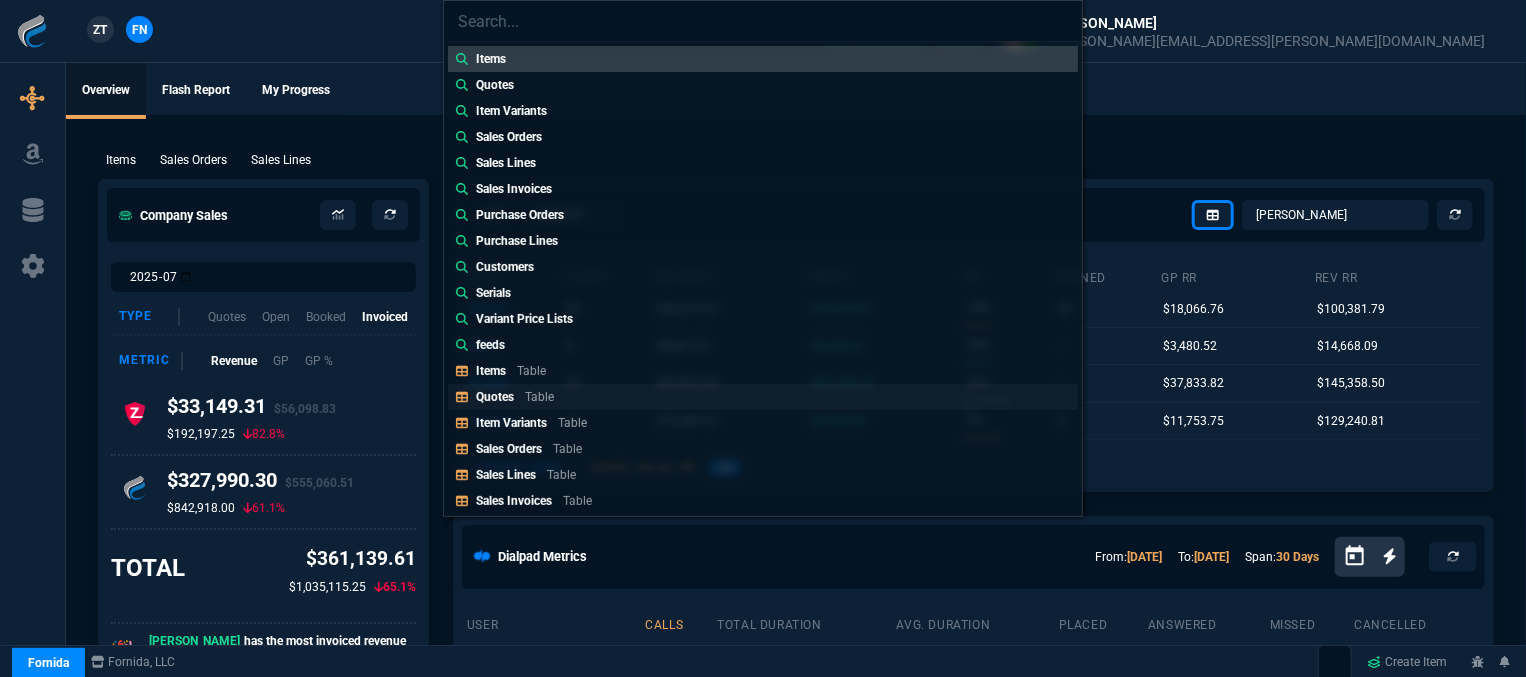 click on "Quotes
Table" at bounding box center (519, 397) 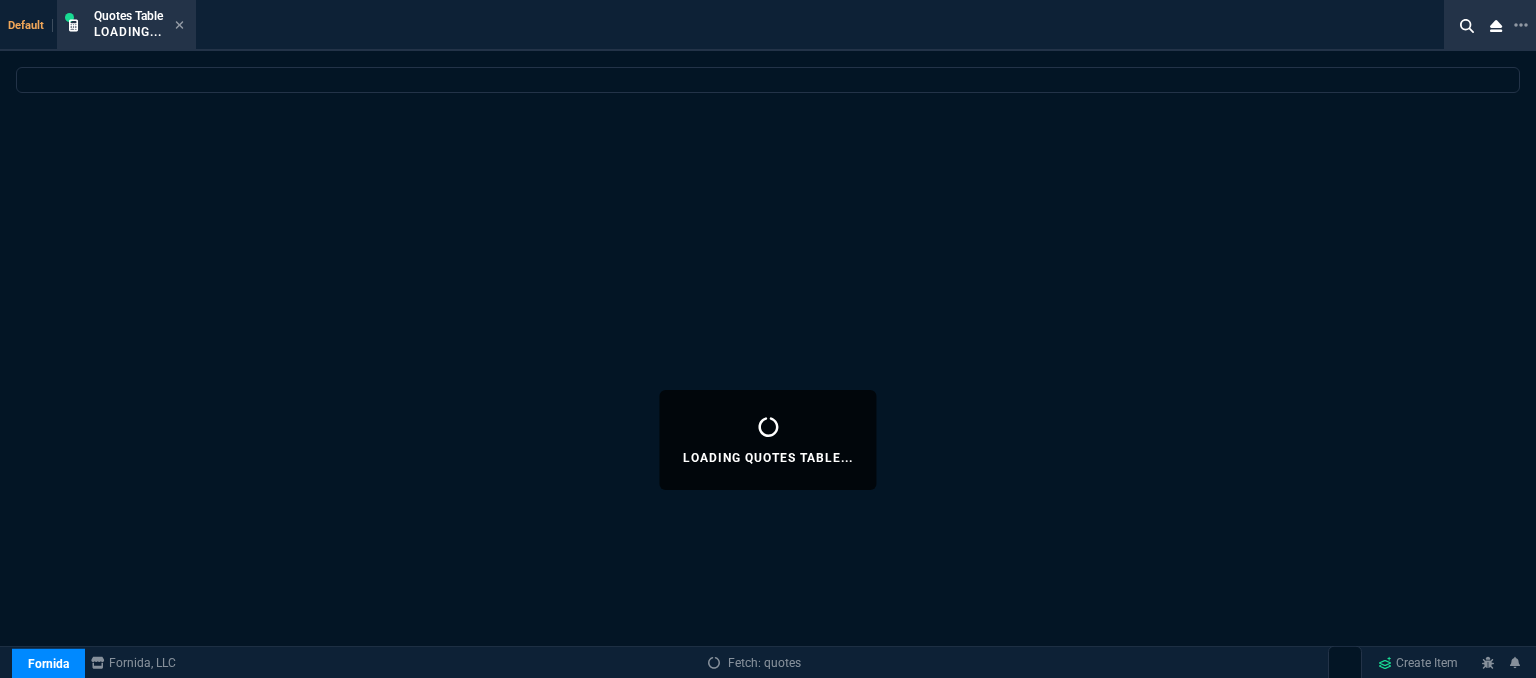 select 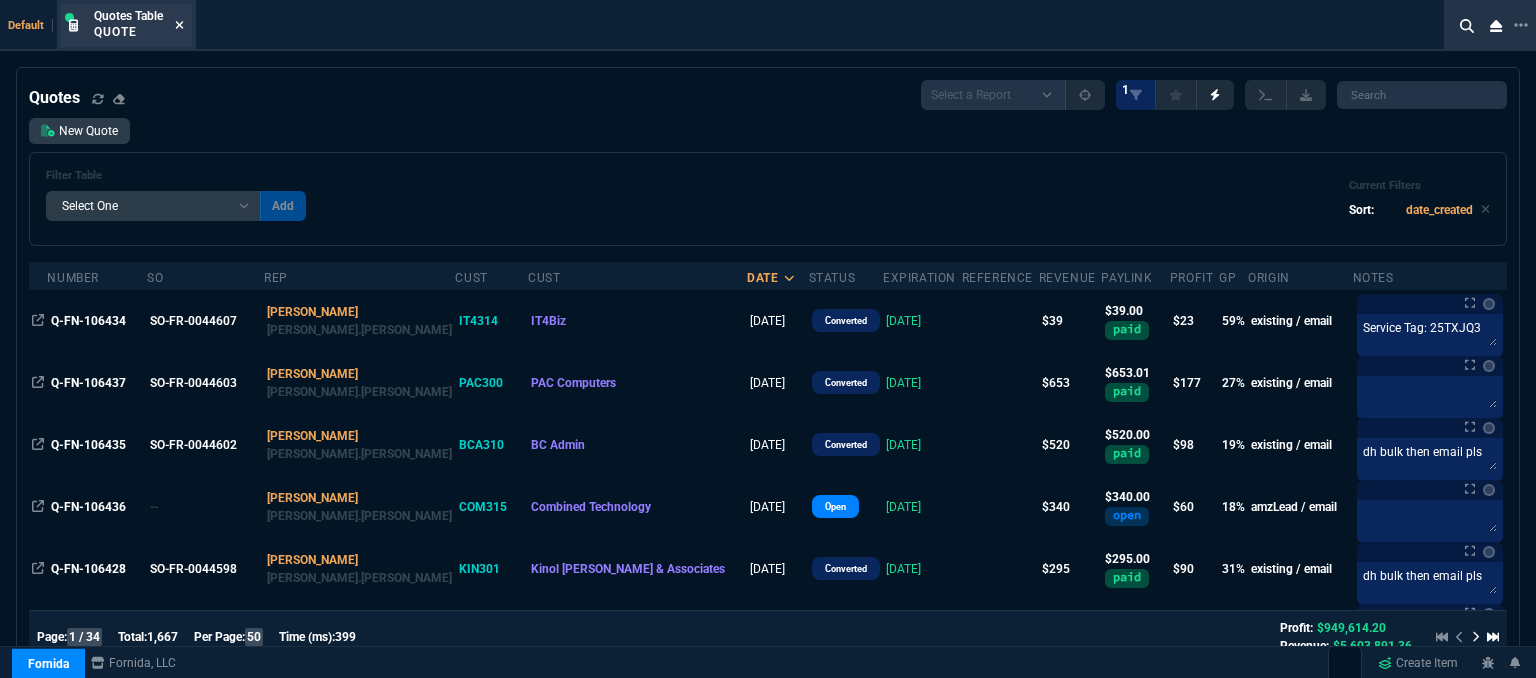 click 